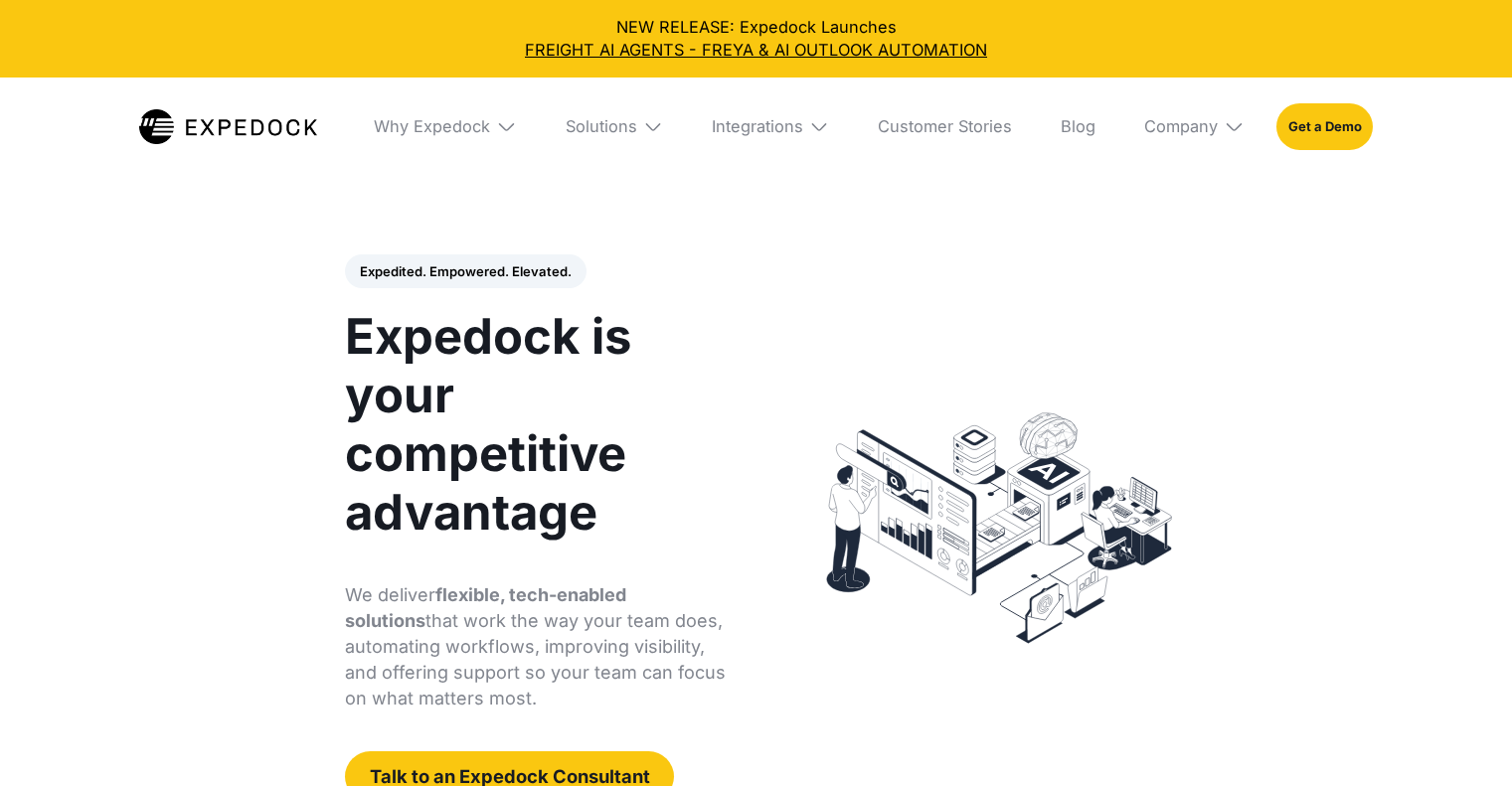 select 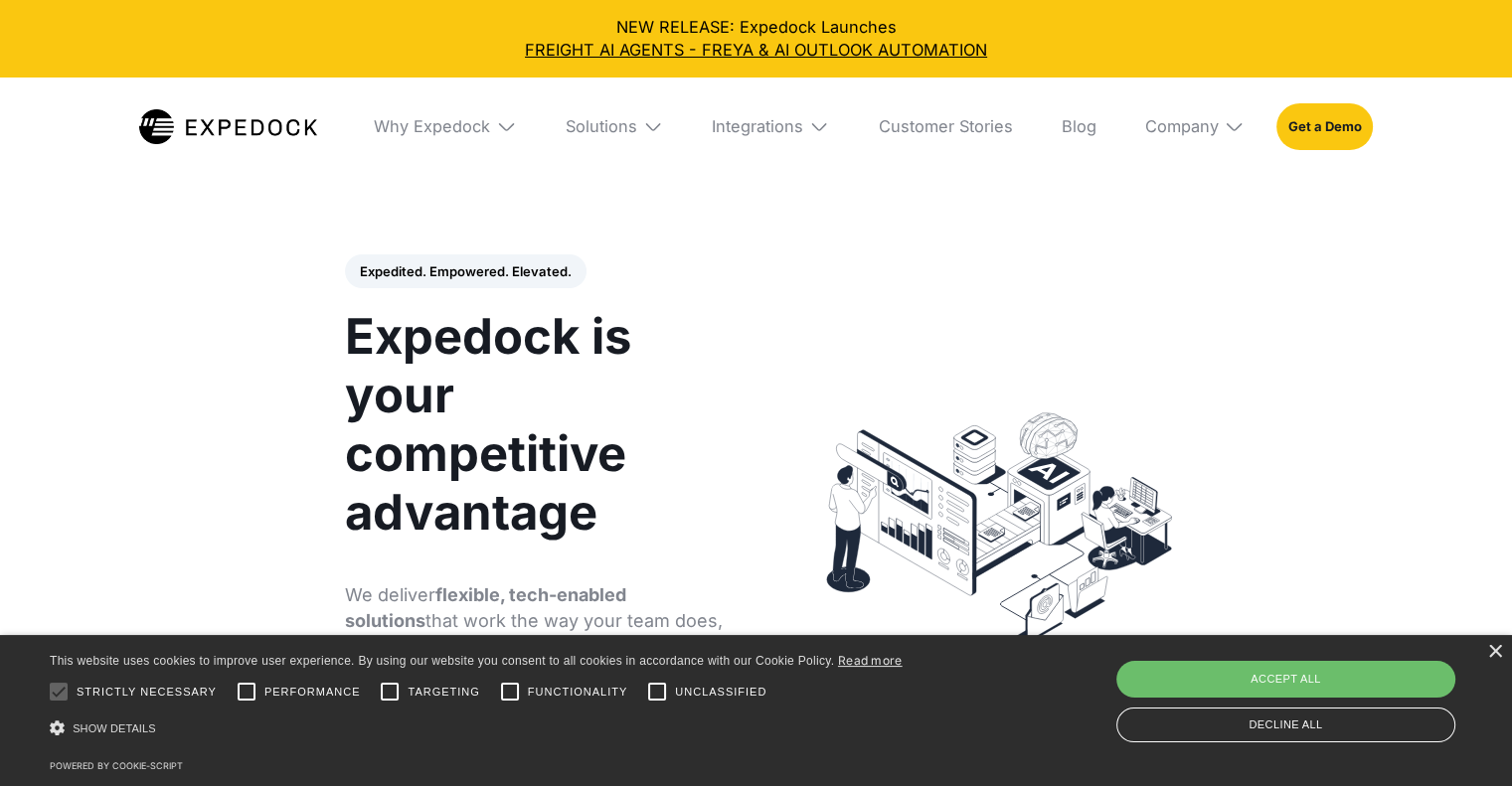 scroll, scrollTop: 0, scrollLeft: 0, axis: both 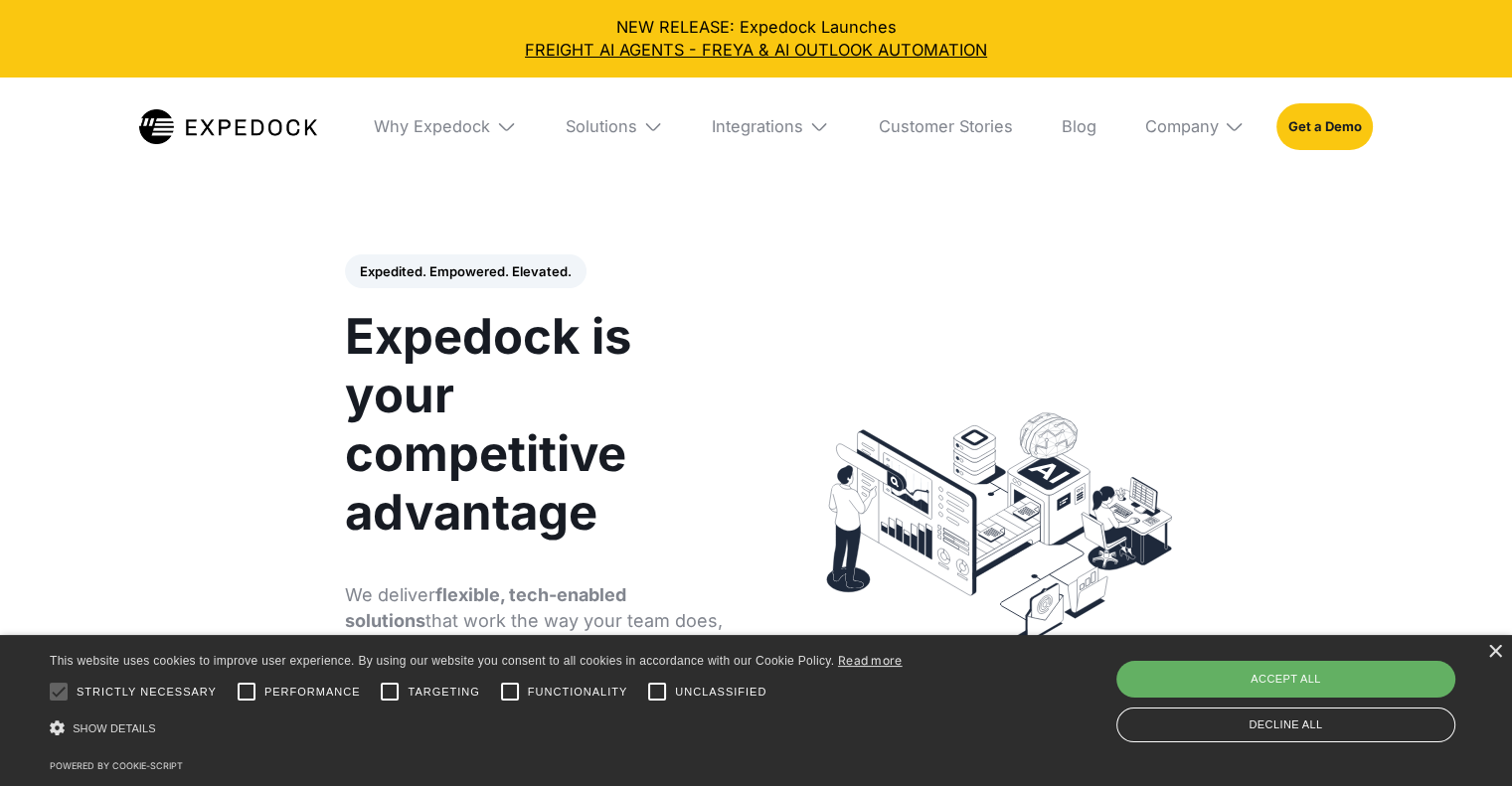 click on "Accept all" at bounding box center [1285, 679] 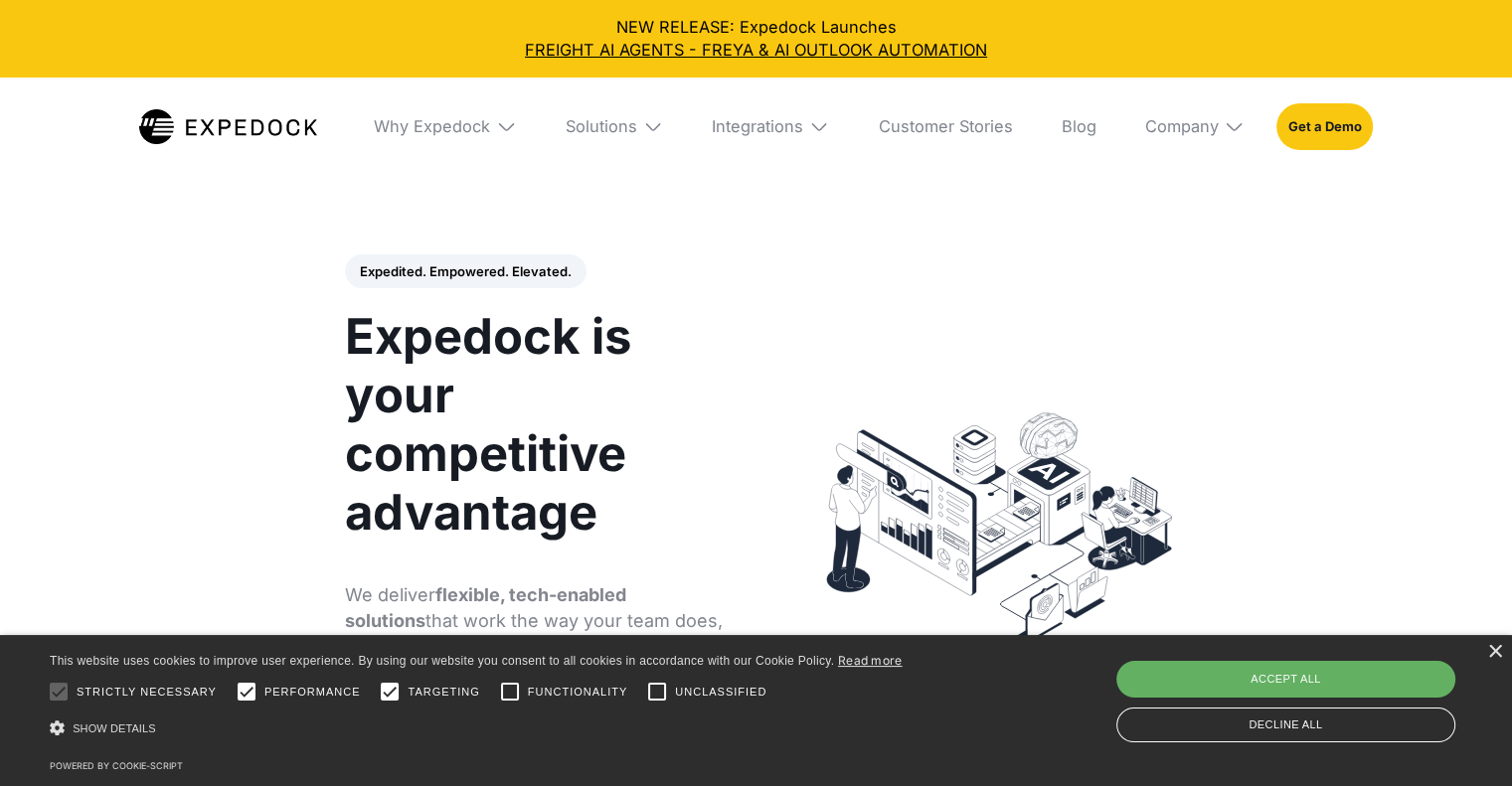 checkbox on "true" 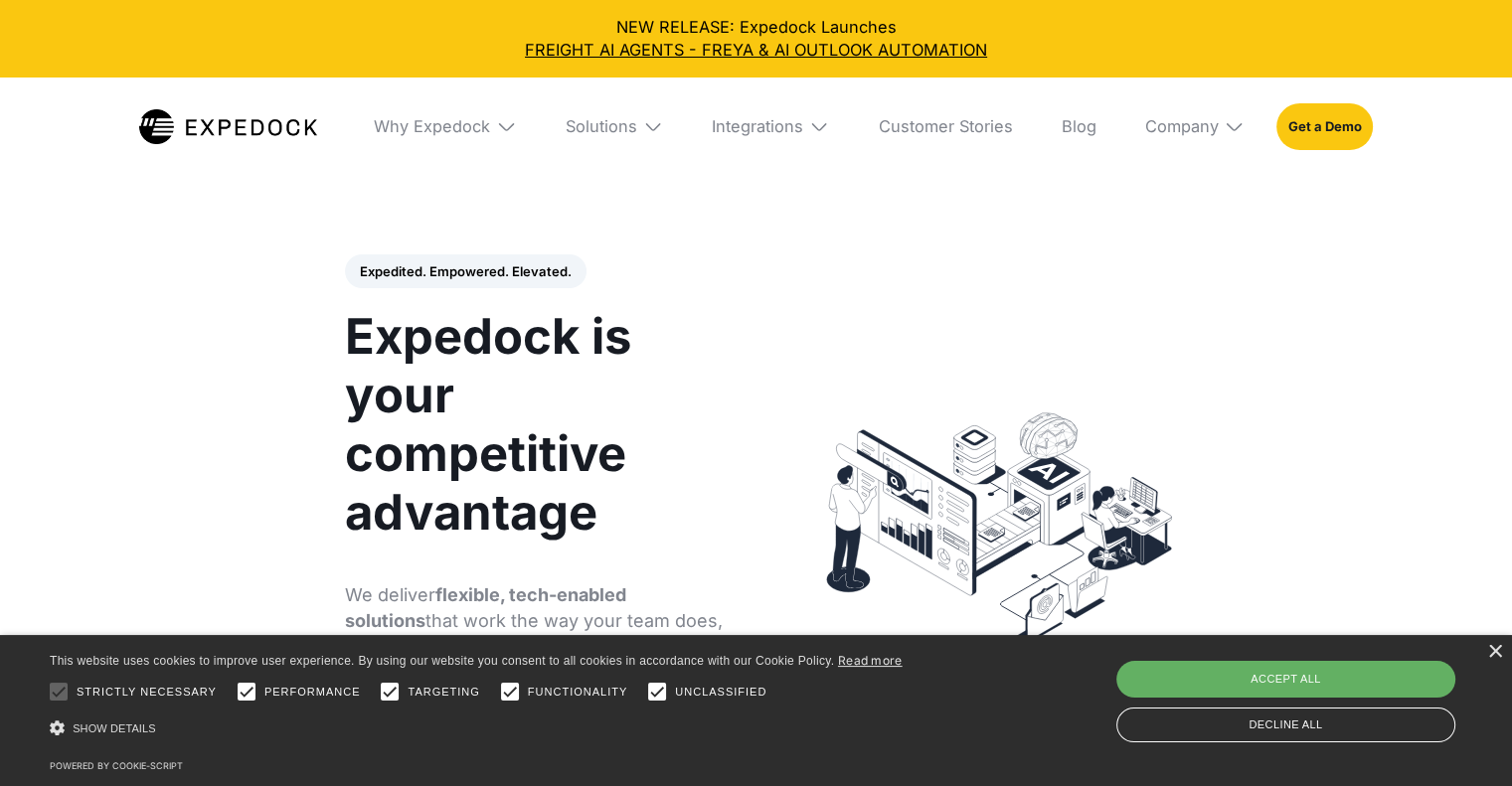checkbox on "true" 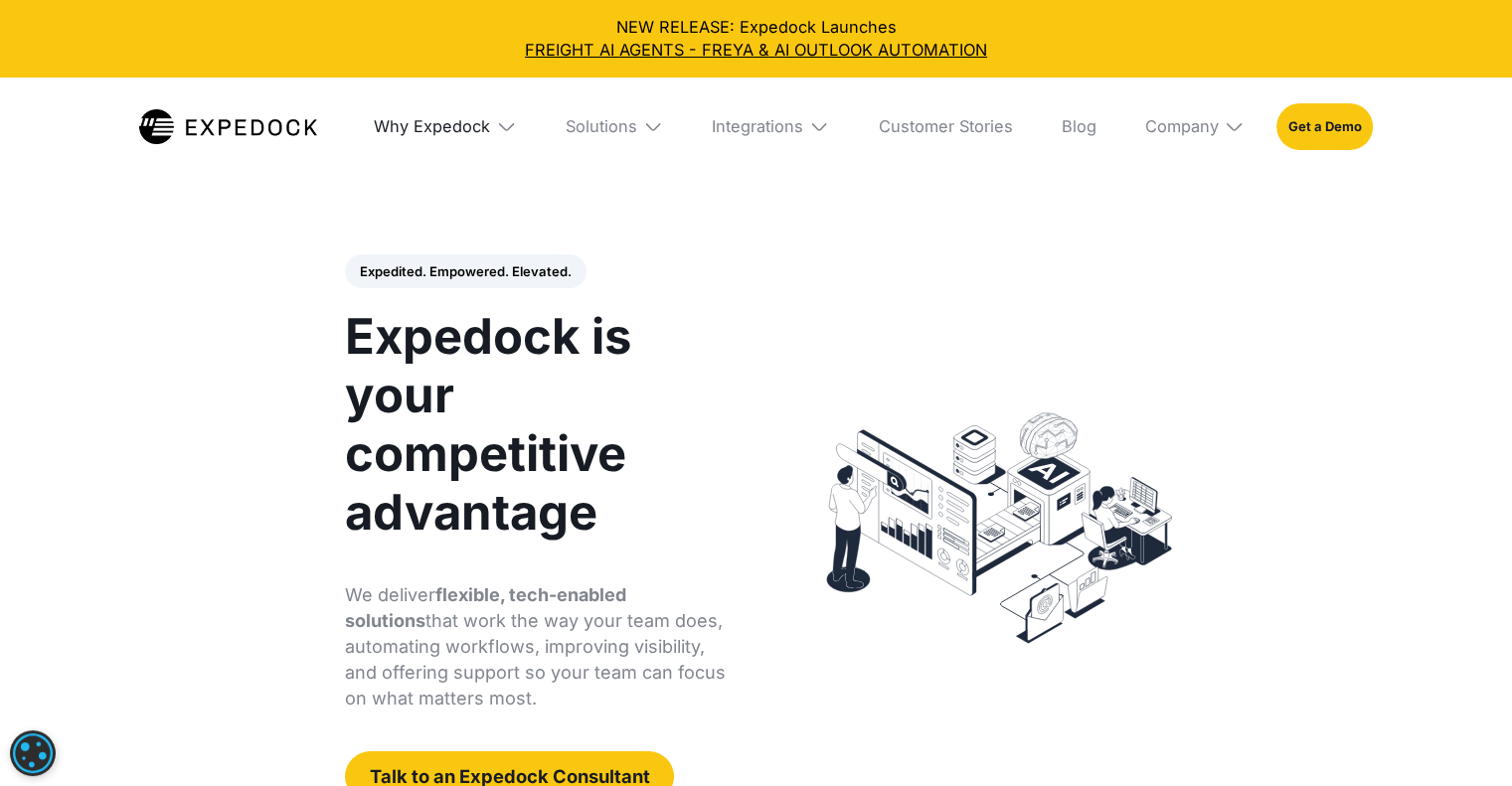 scroll, scrollTop: 0, scrollLeft: 0, axis: both 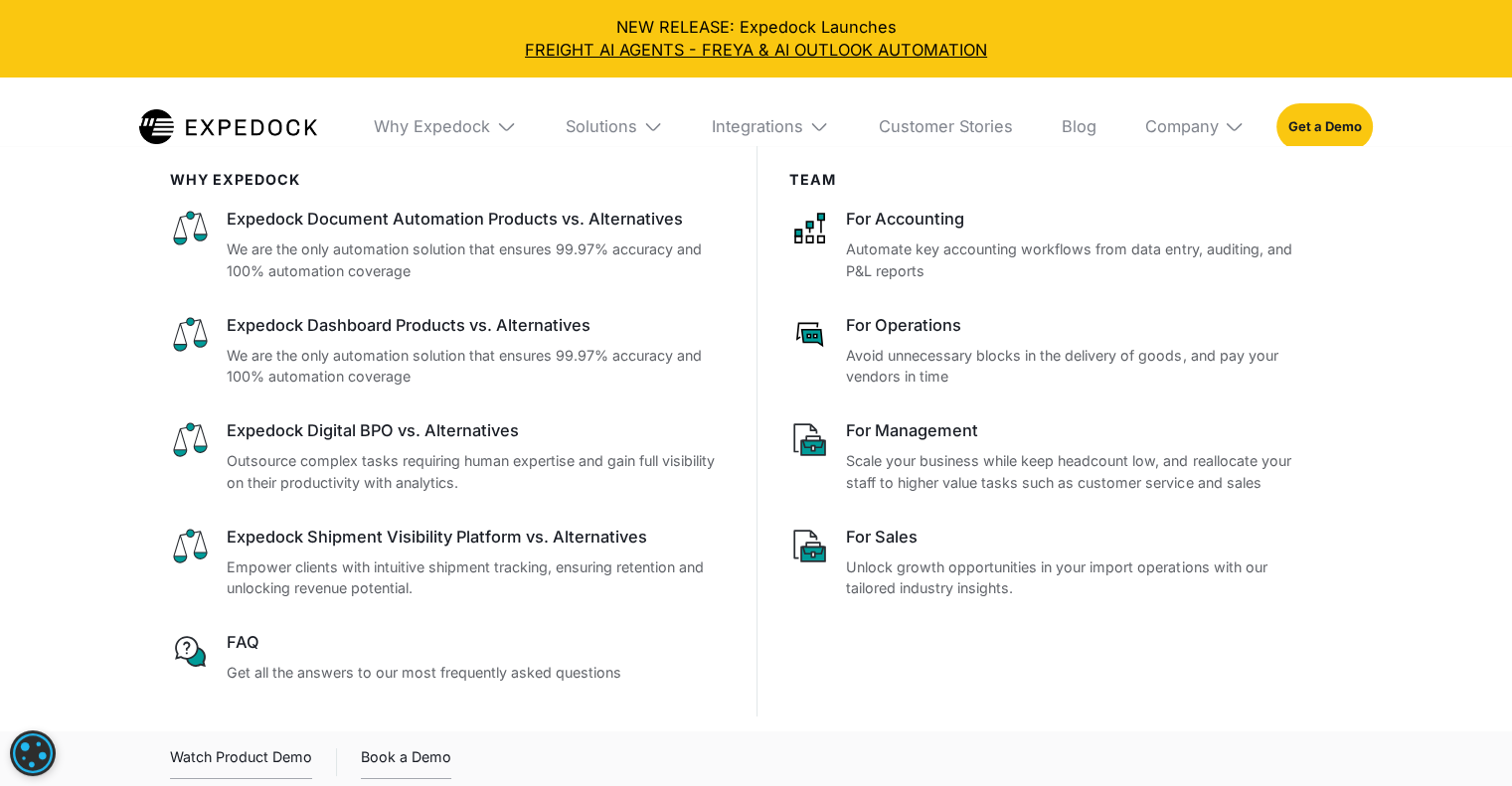 click at bounding box center [506, 126] 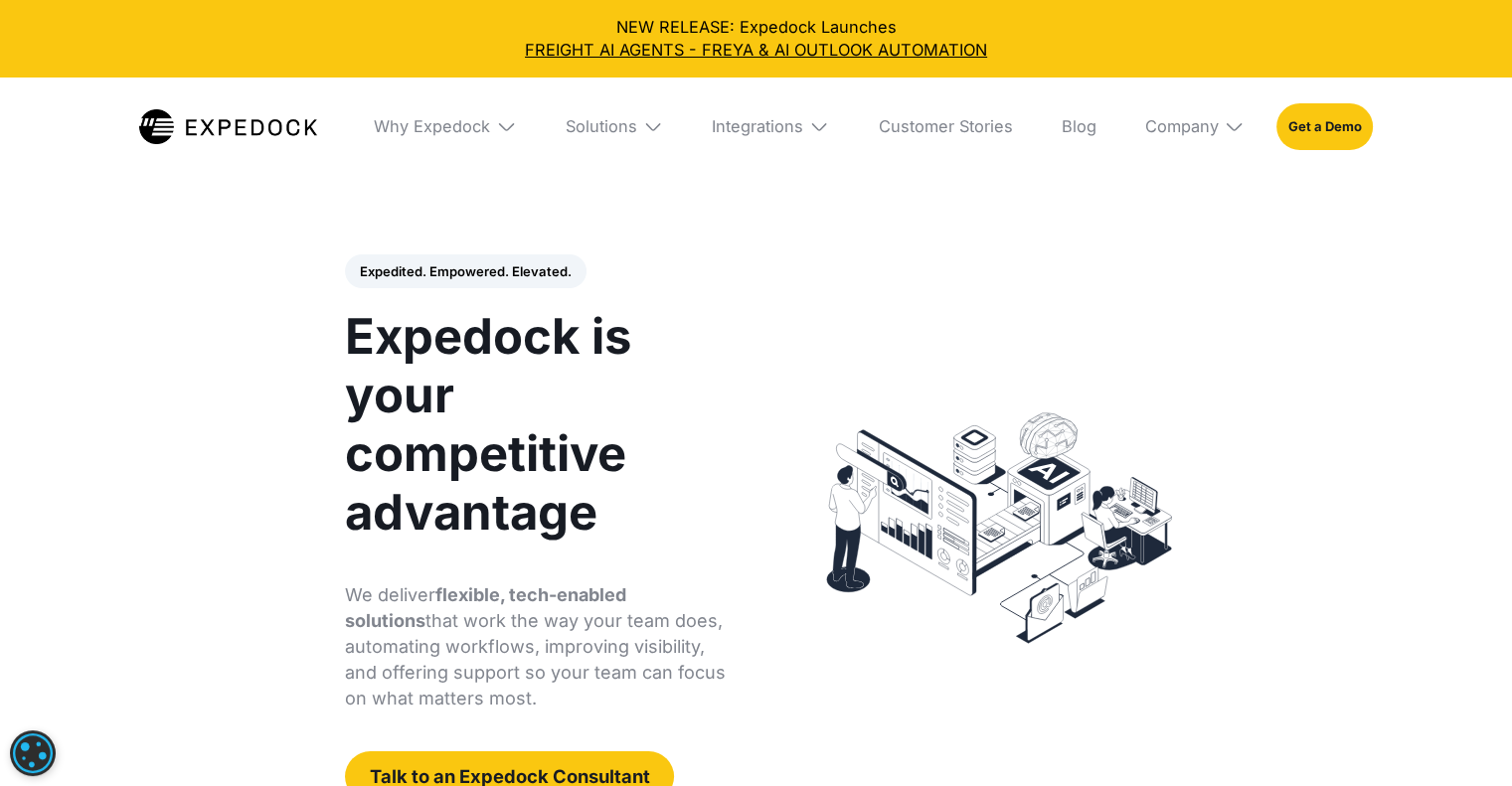 click at bounding box center (506, 126) 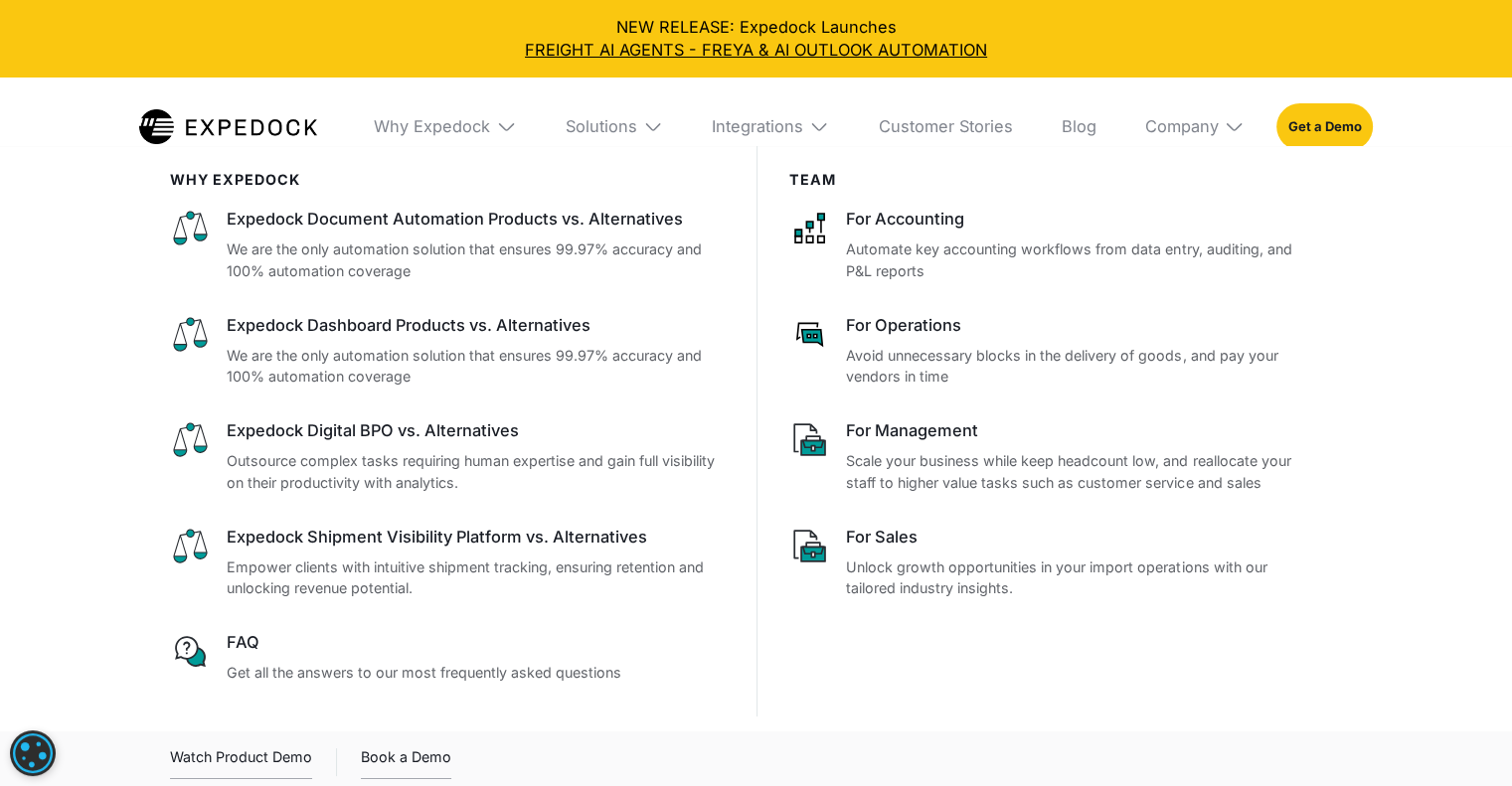 drag, startPoint x: 495, startPoint y: 131, endPoint x: 549, endPoint y: 130, distance: 54.00926 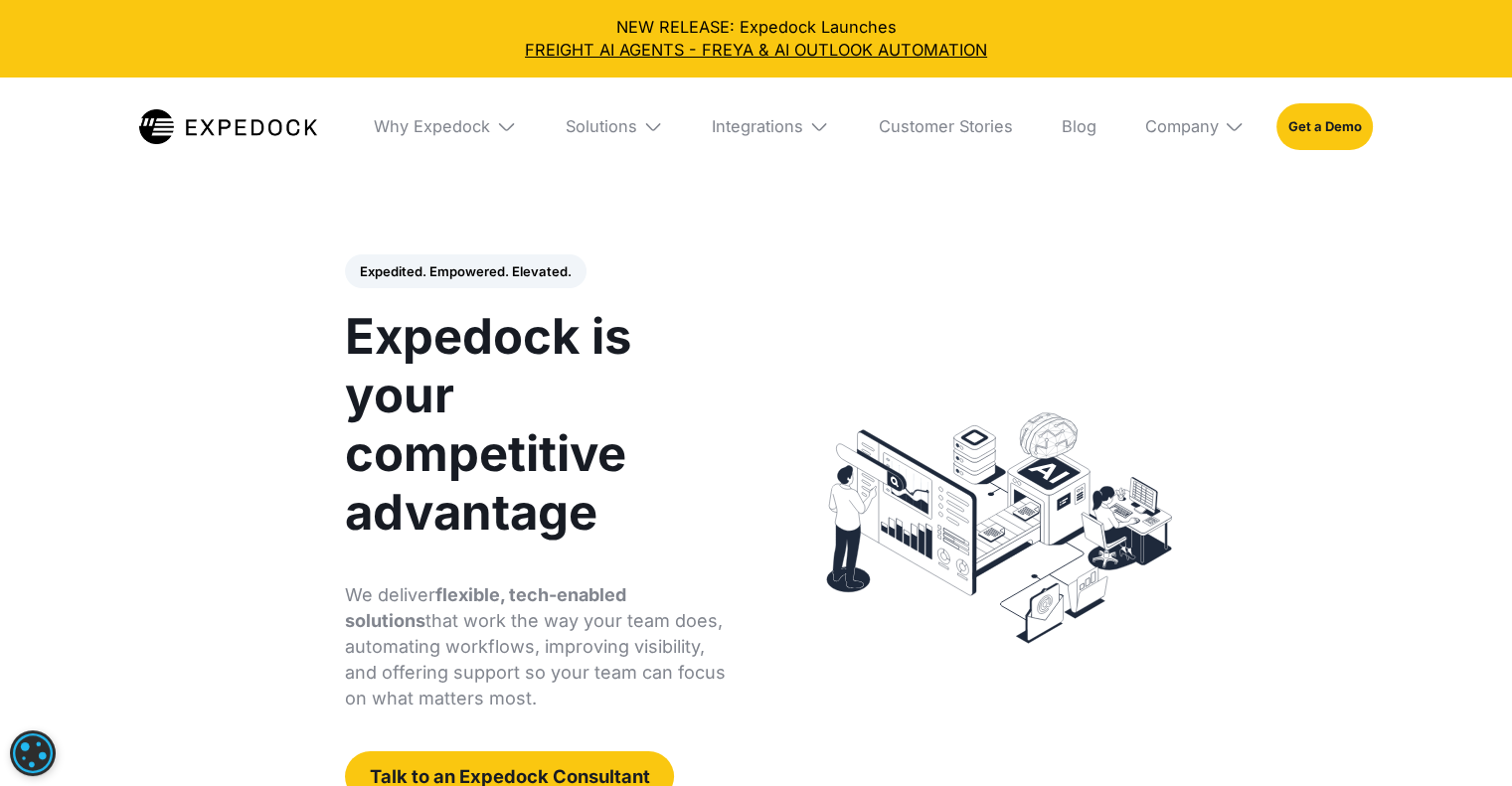 click on "Solutions" at bounding box center (613, 126) 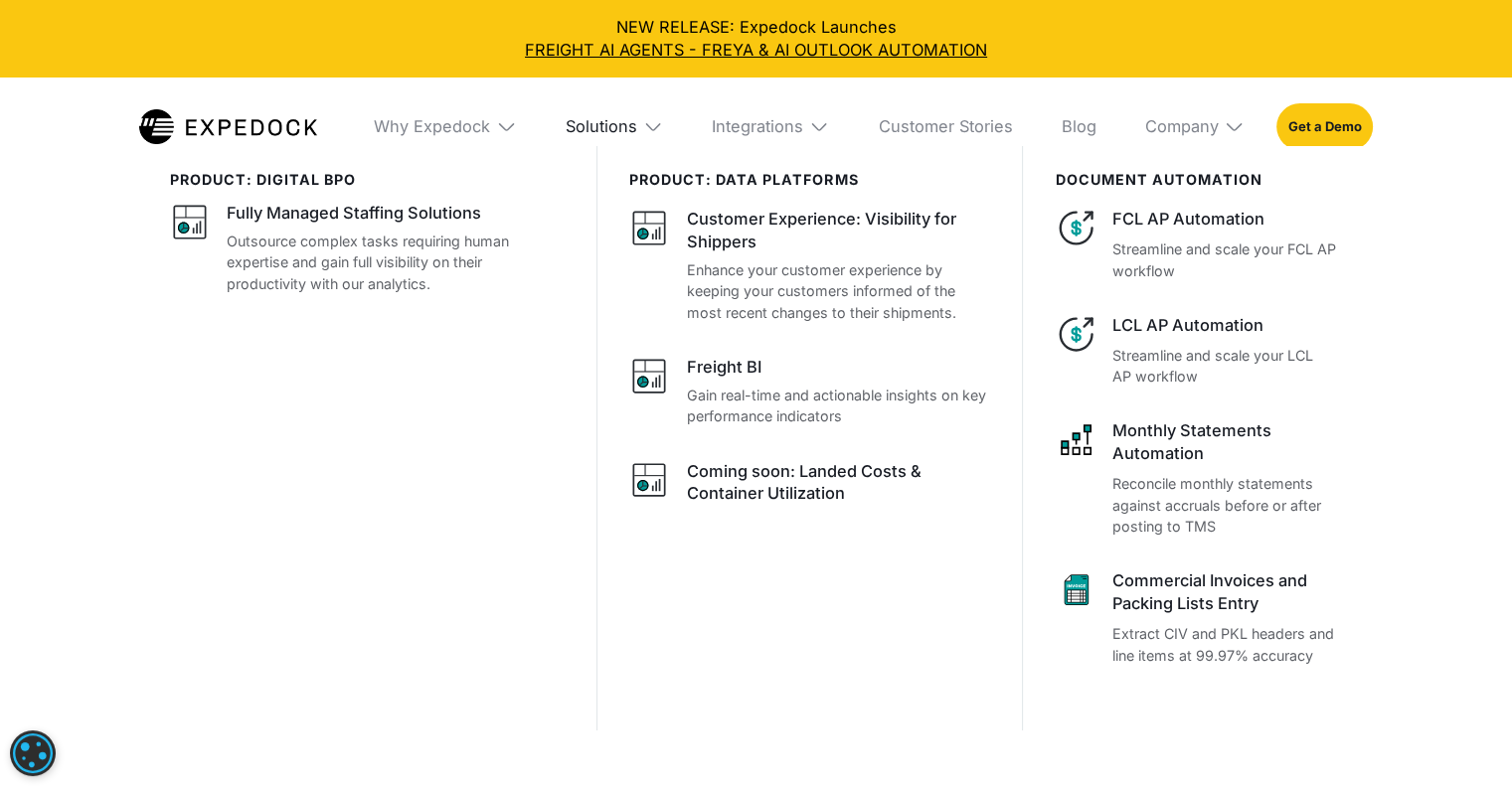 click on "Solutions" at bounding box center [601, 126] 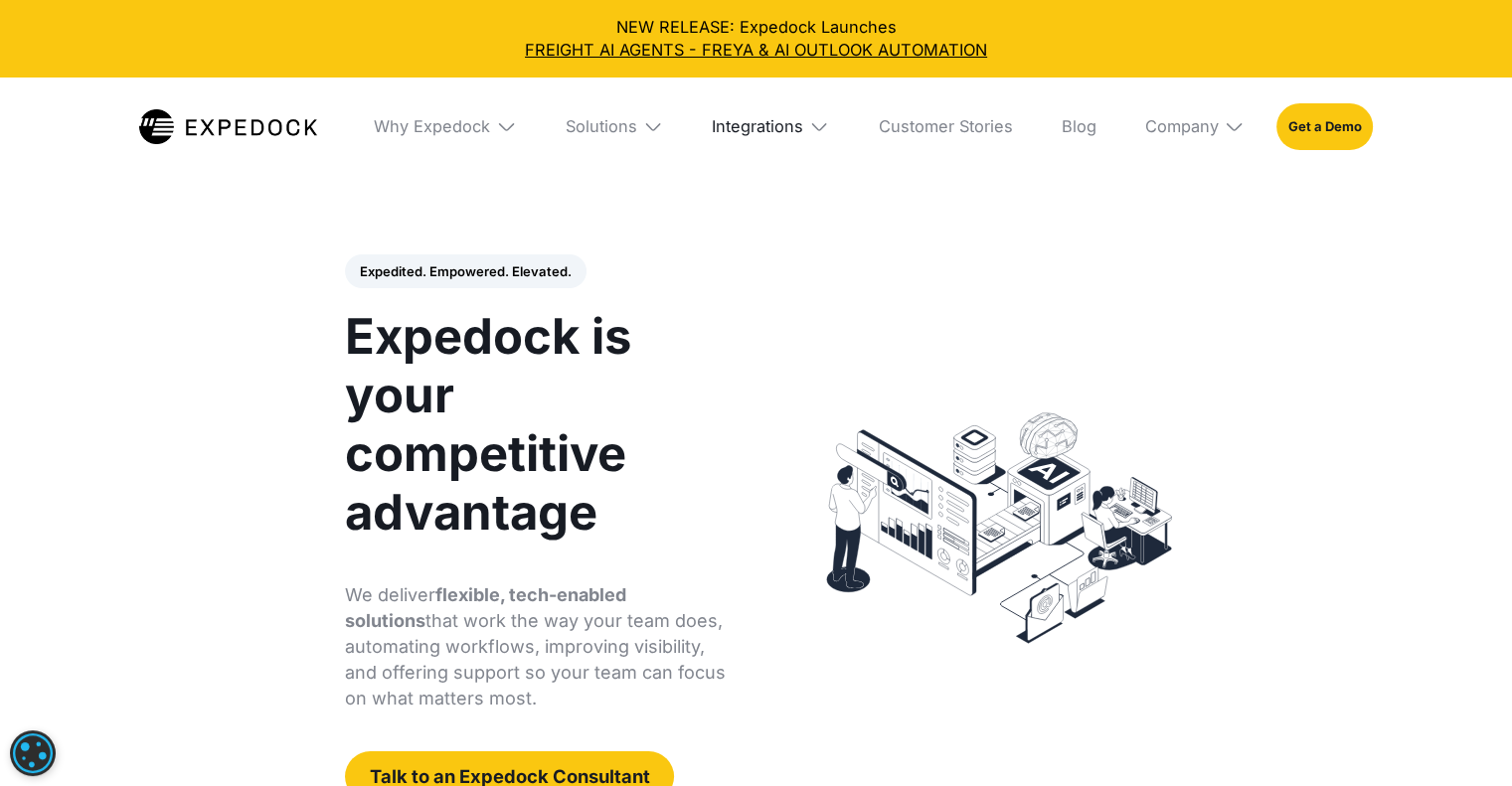 click on "Integrations" at bounding box center [757, 126] 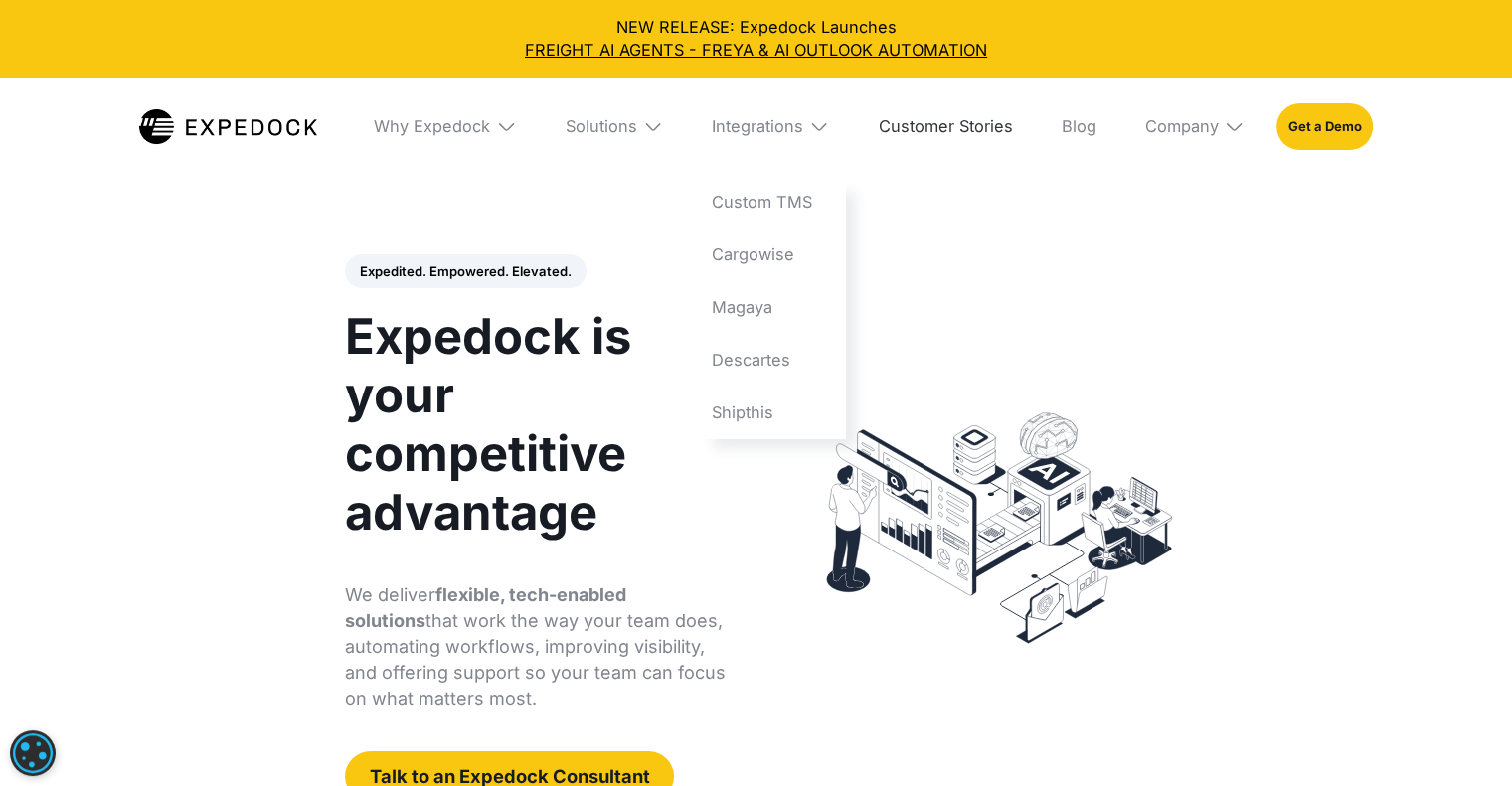 click on "Customer Stories" at bounding box center (945, 126) 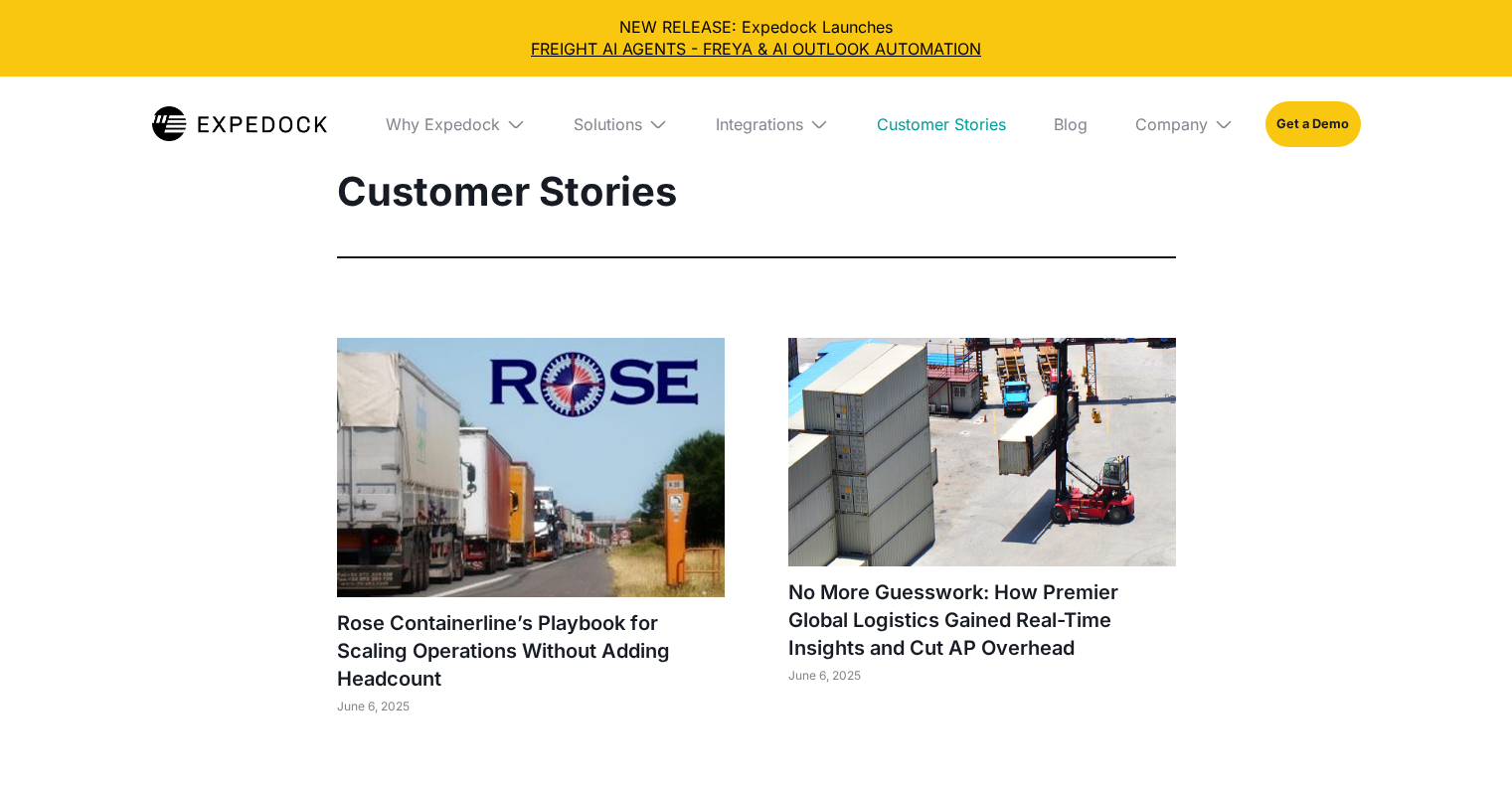 select 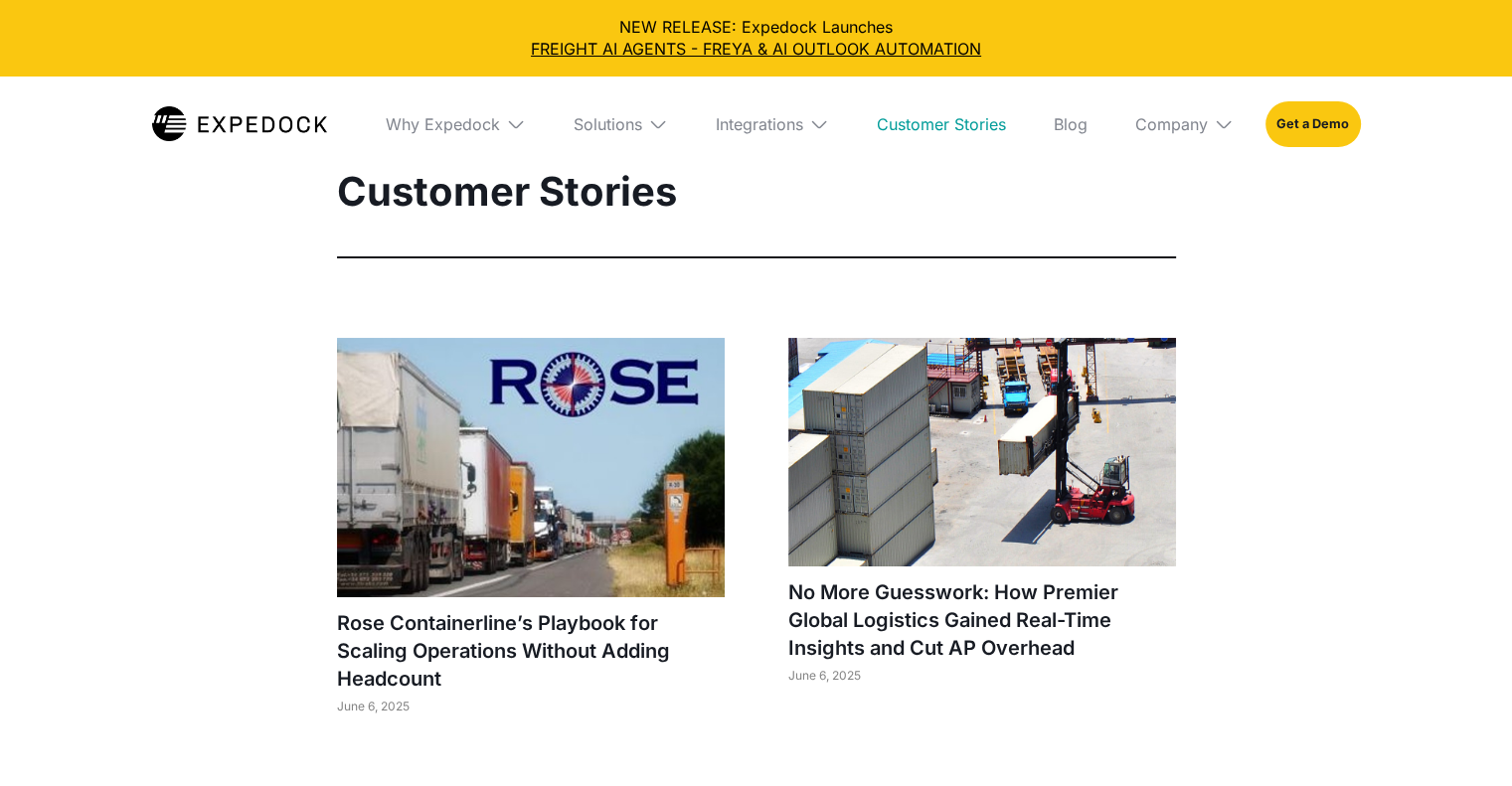 scroll, scrollTop: 0, scrollLeft: 0, axis: both 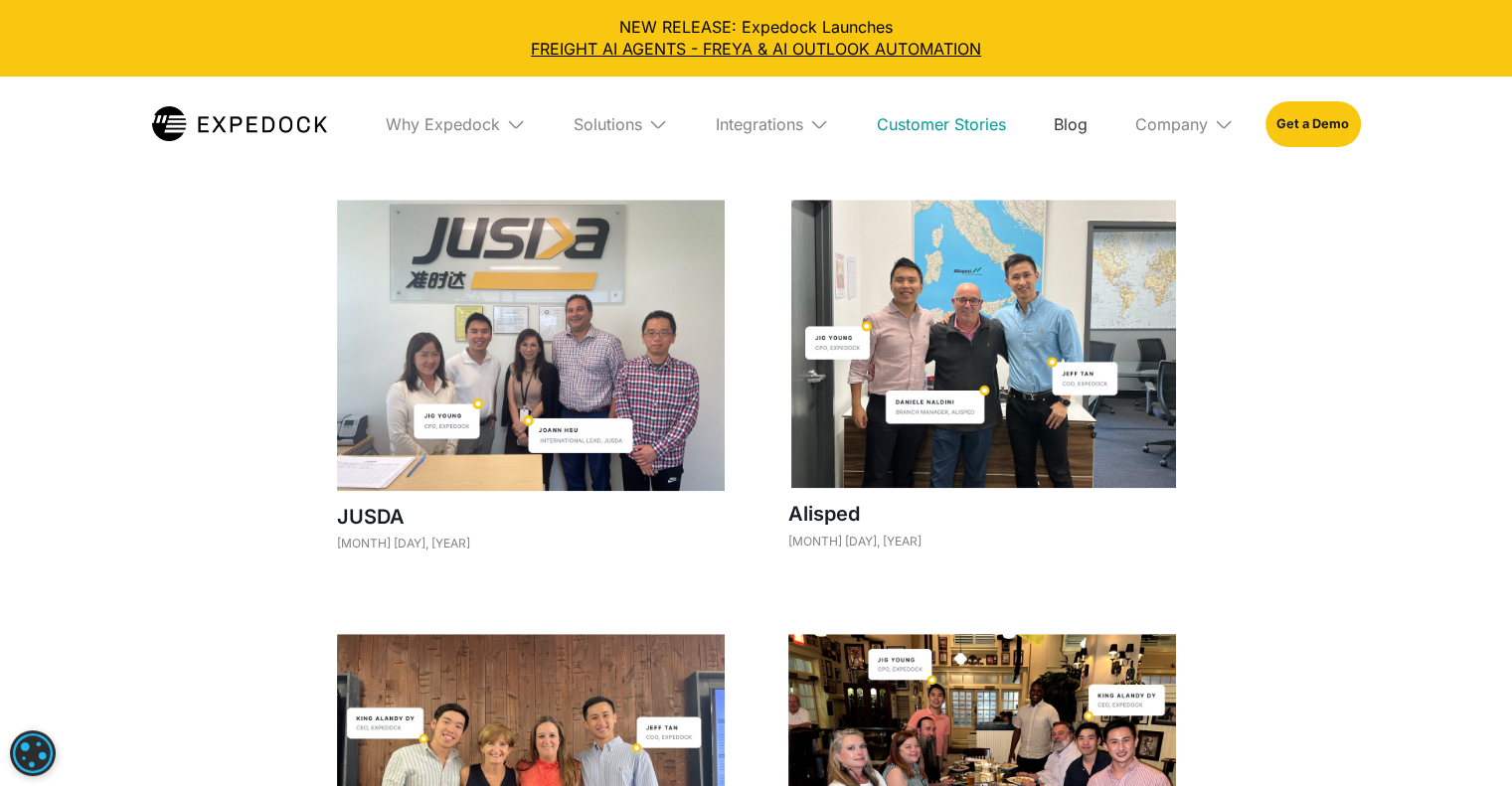 click on "Blog" at bounding box center (1071, 124) 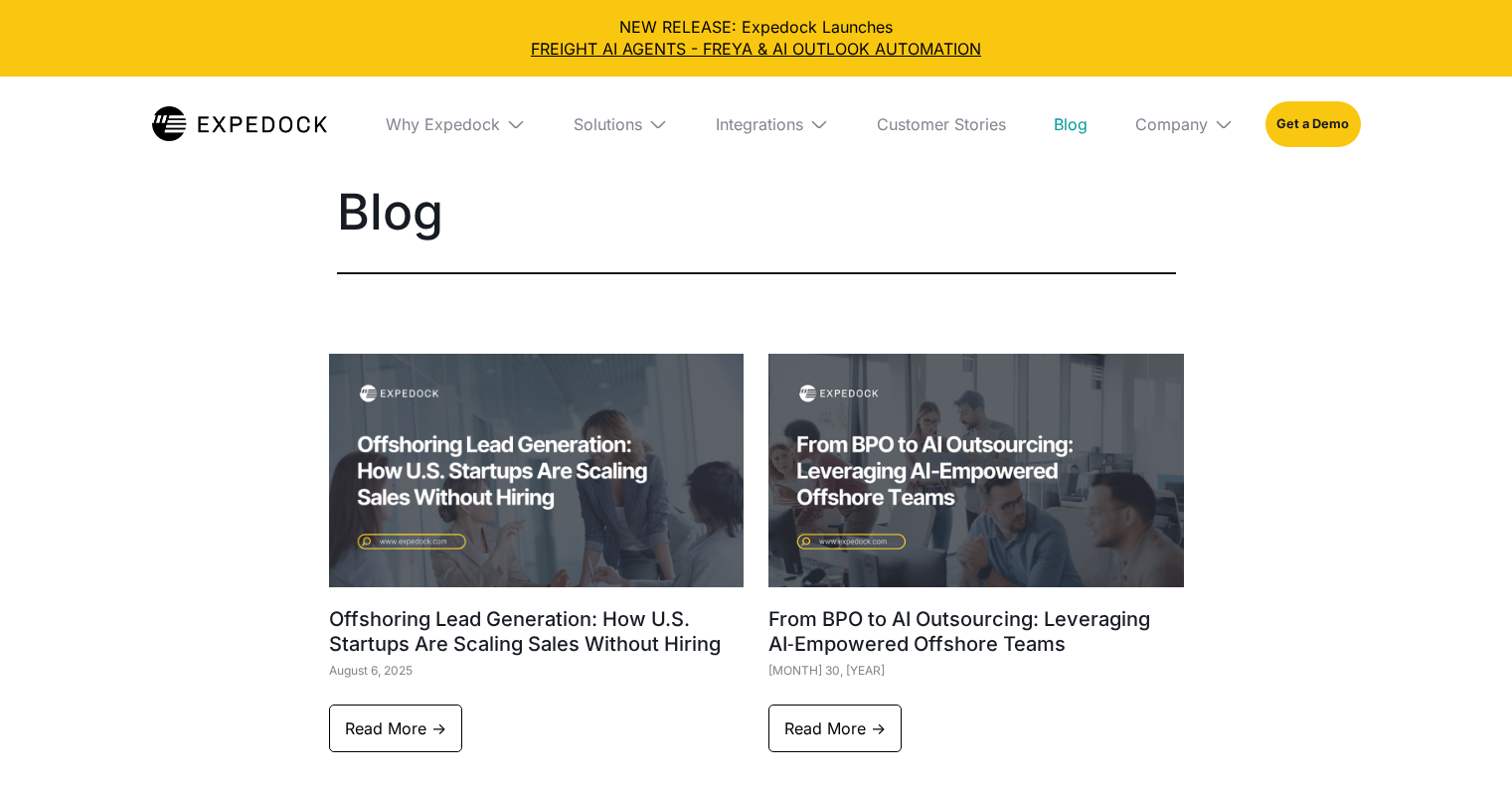 select 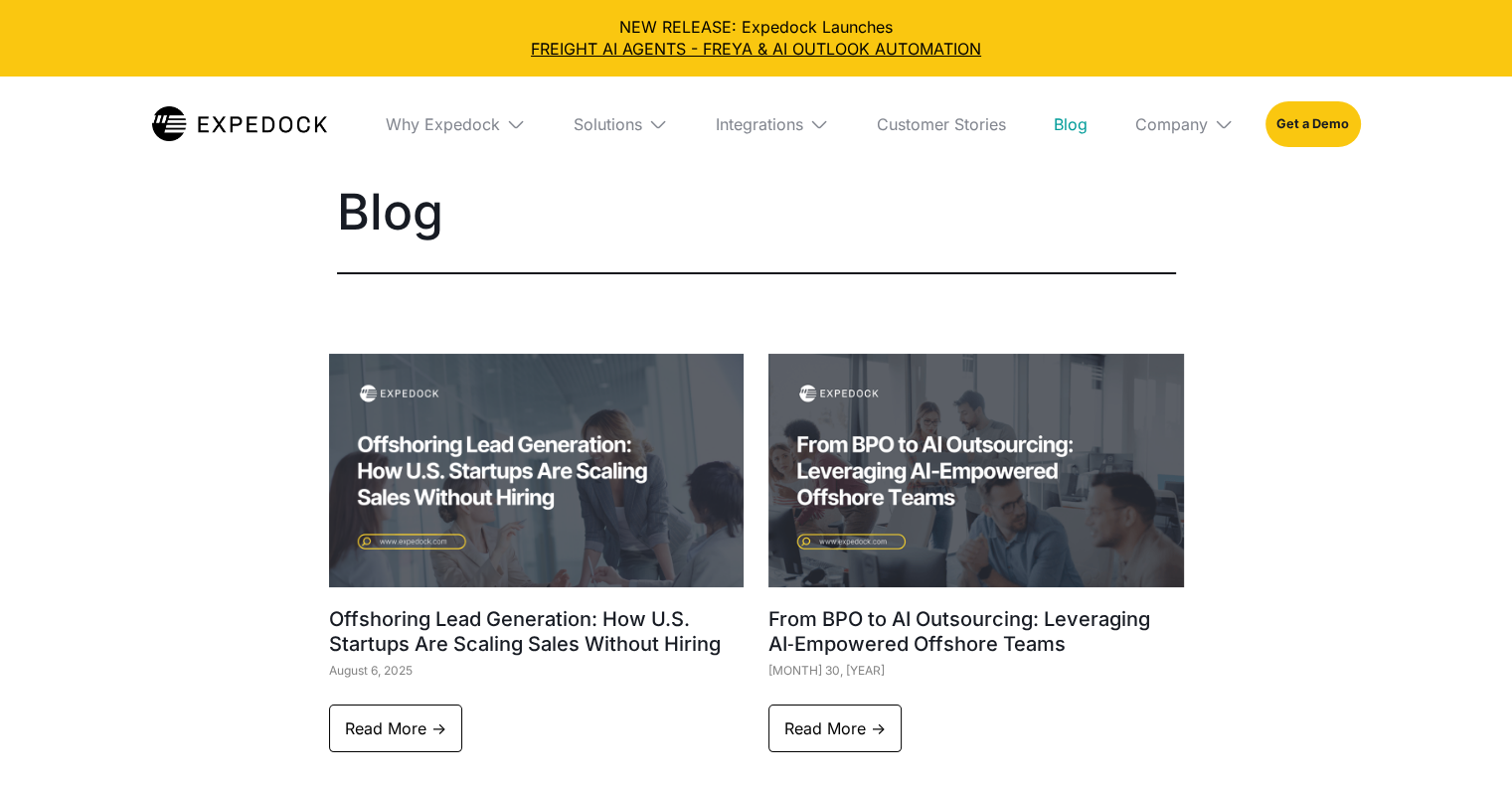 scroll, scrollTop: 0, scrollLeft: 0, axis: both 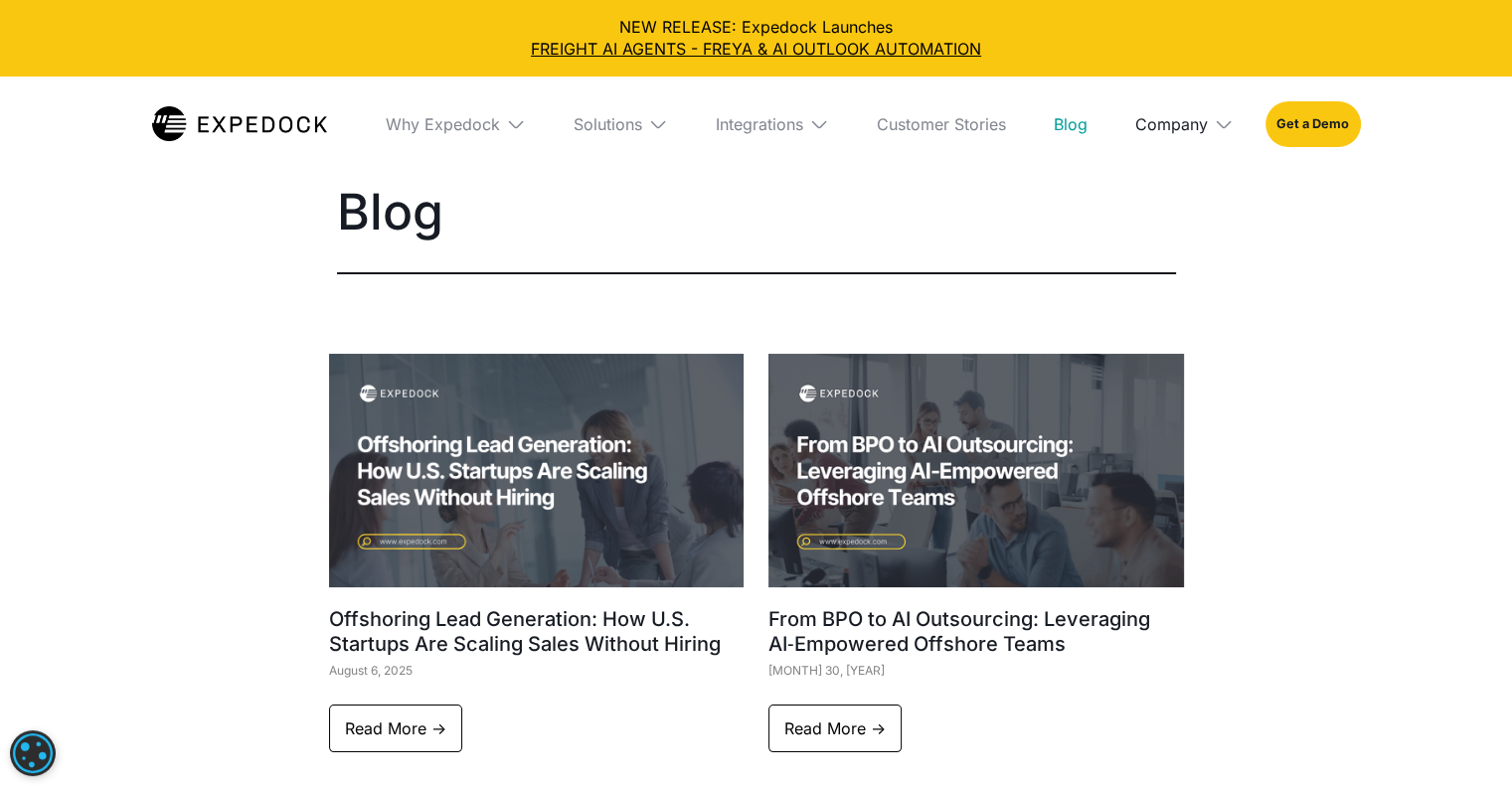 click on "Company" at bounding box center (1171, 124) 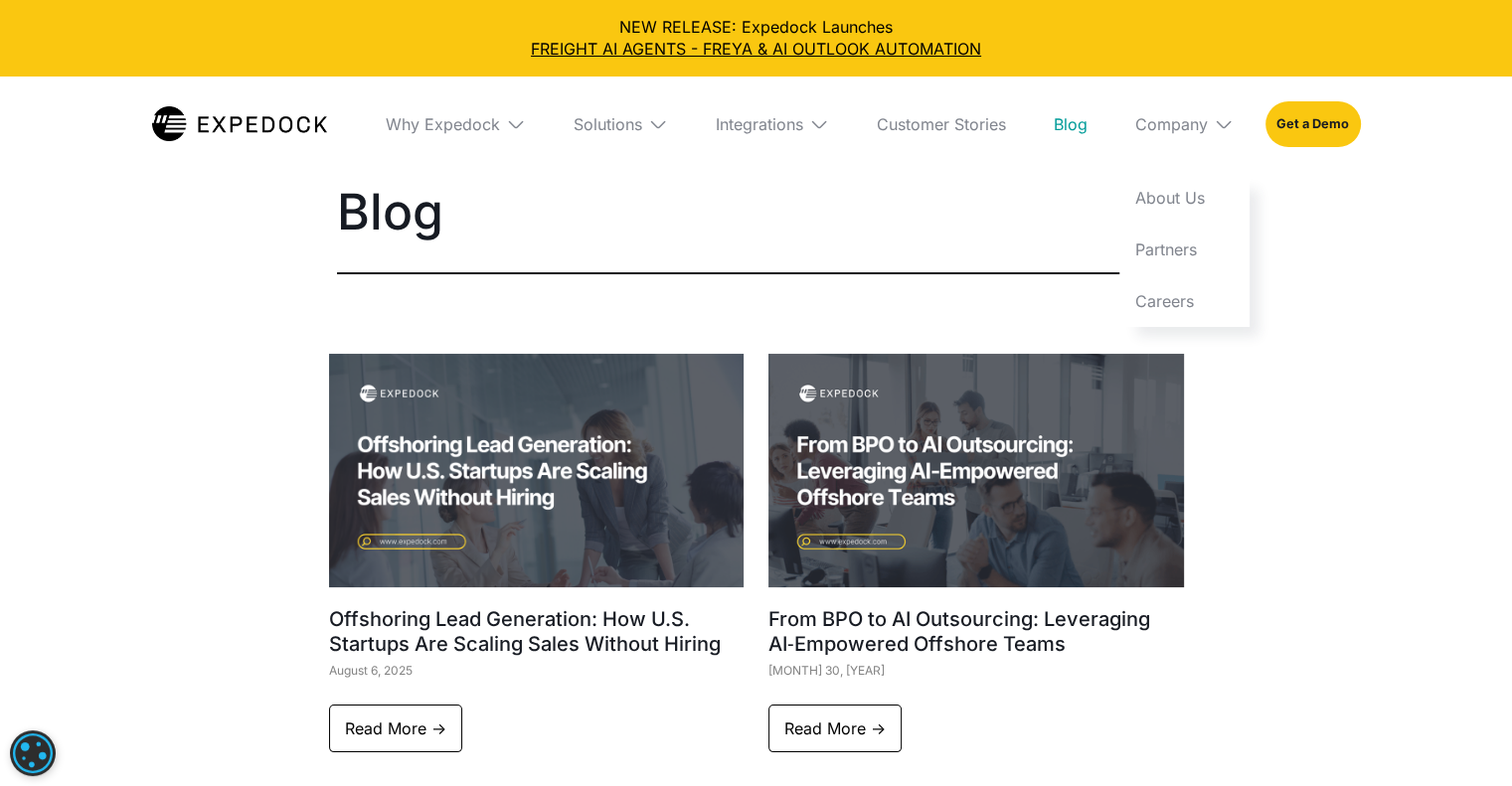 click at bounding box center (819, 124) 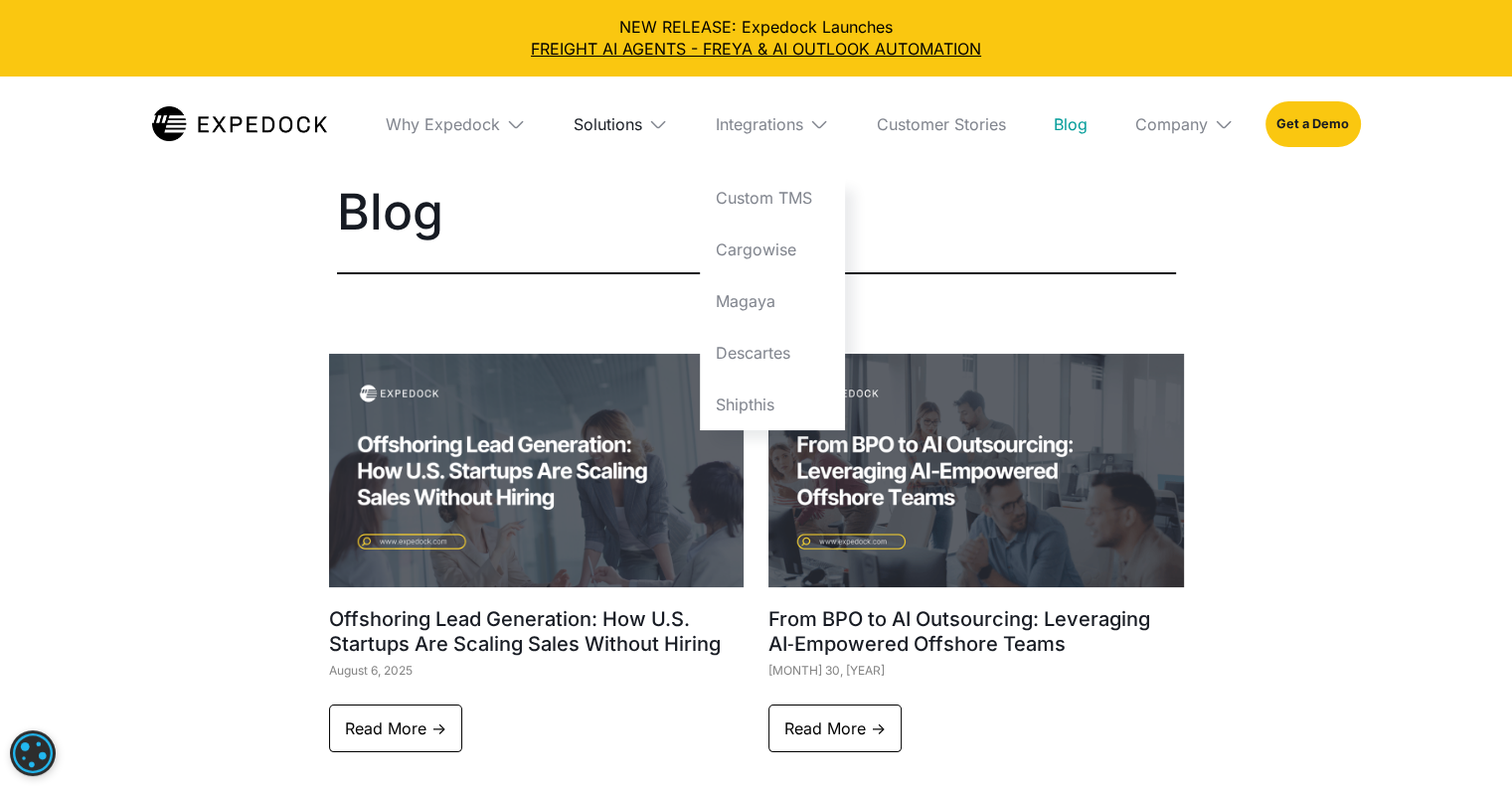 click on "Solutions" at bounding box center (607, 124) 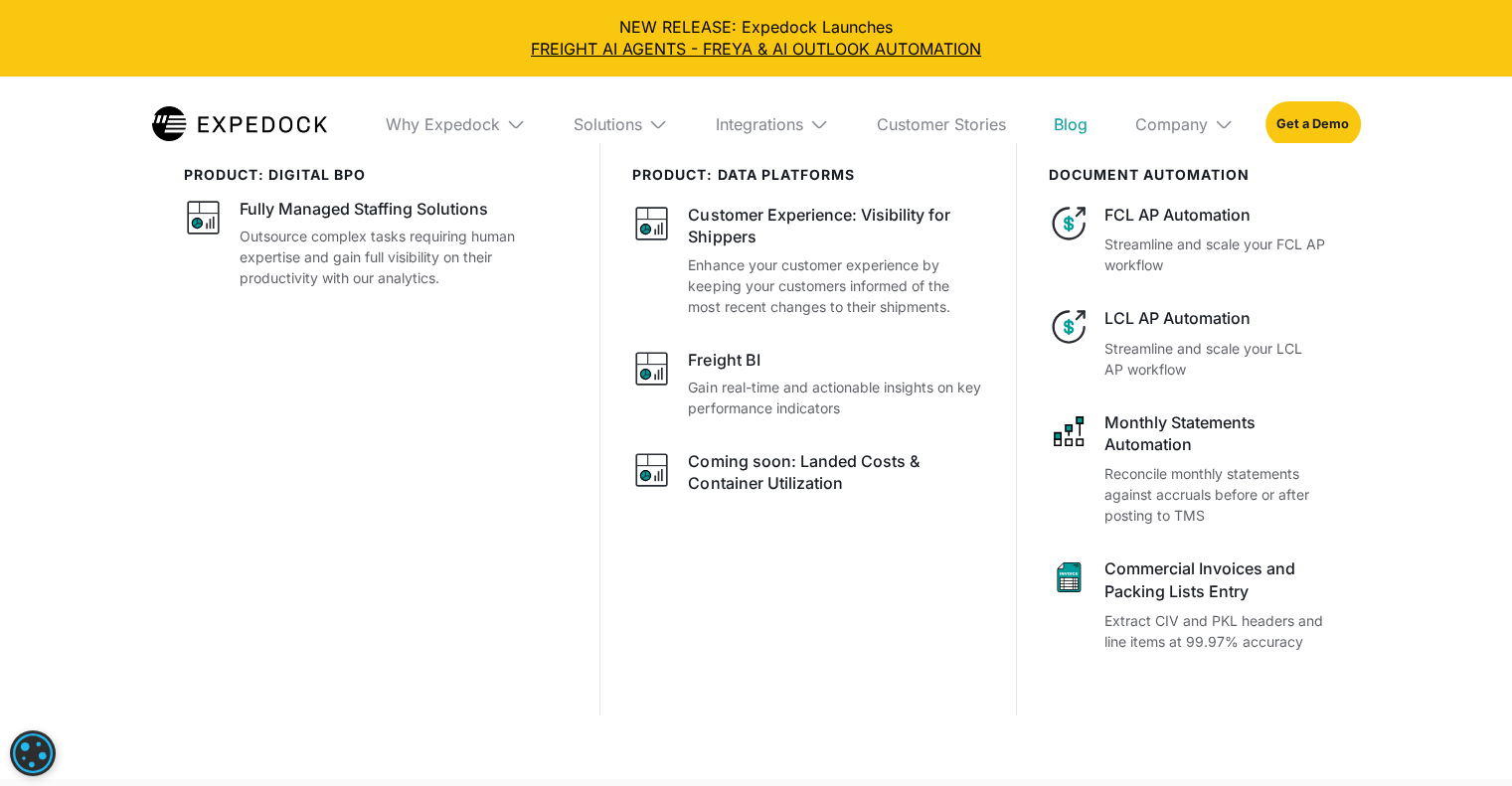 click at bounding box center [819, 124] 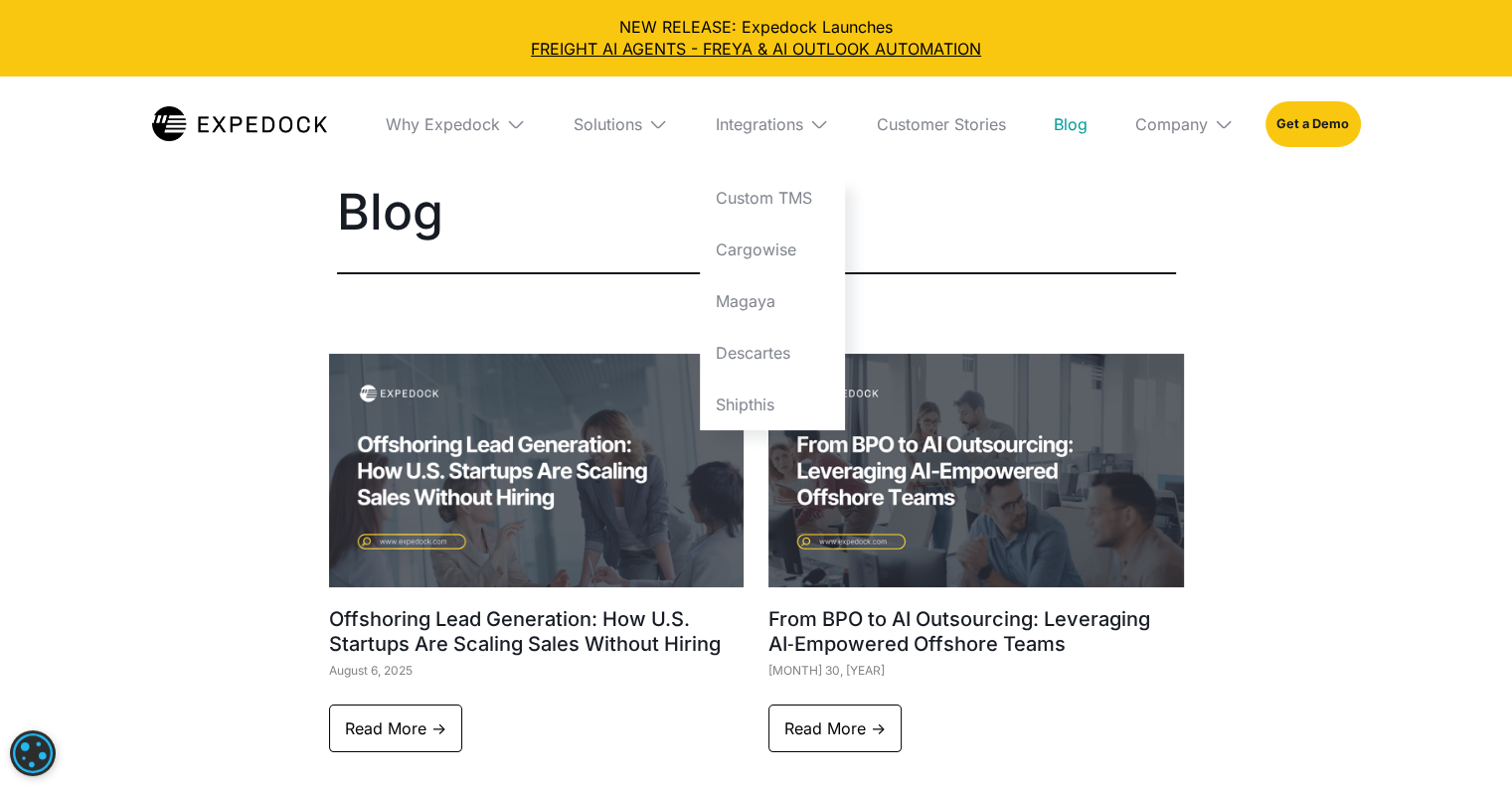 click on "Solutions" at bounding box center (620, 124) 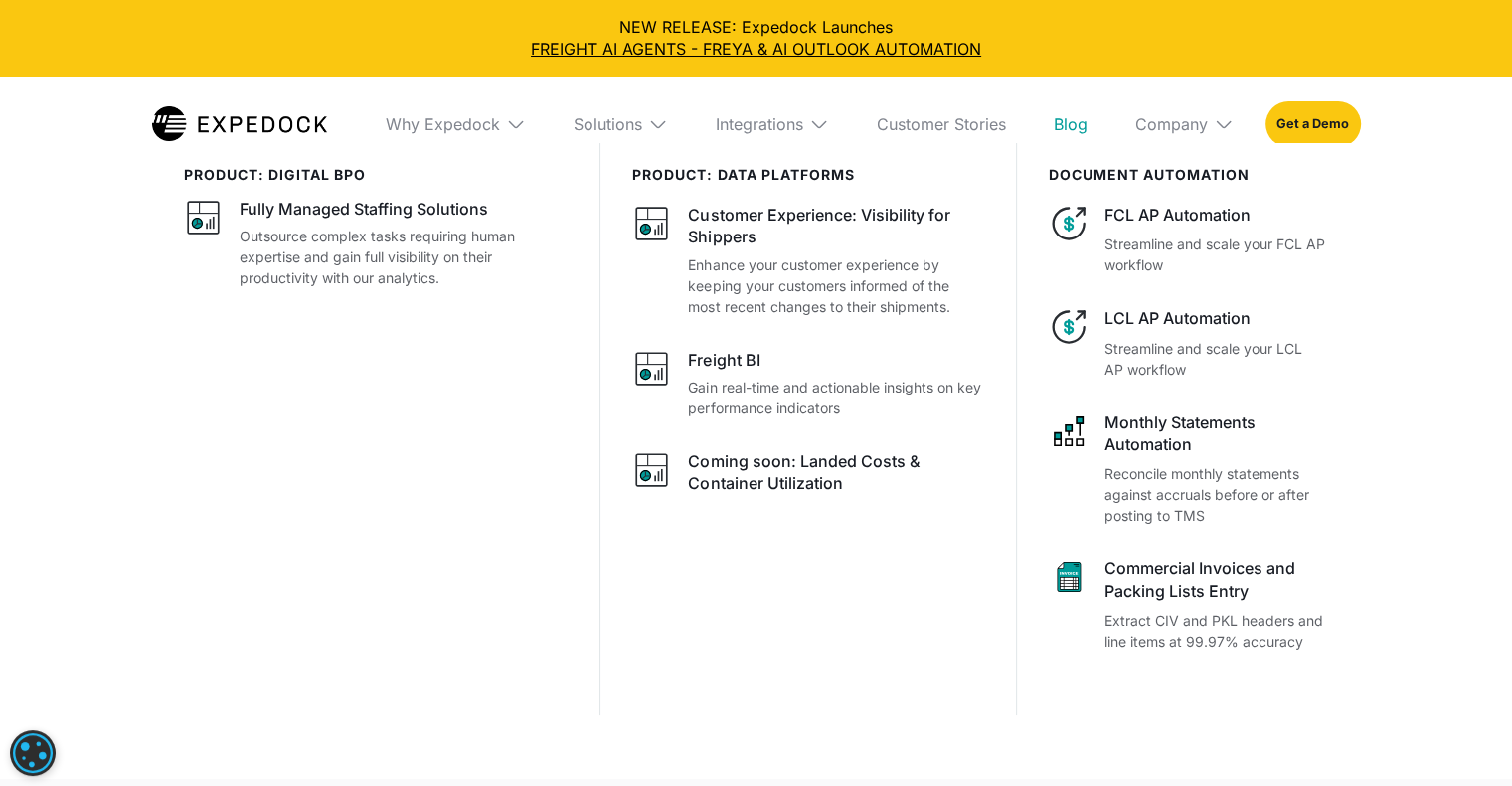 click at bounding box center (516, 124) 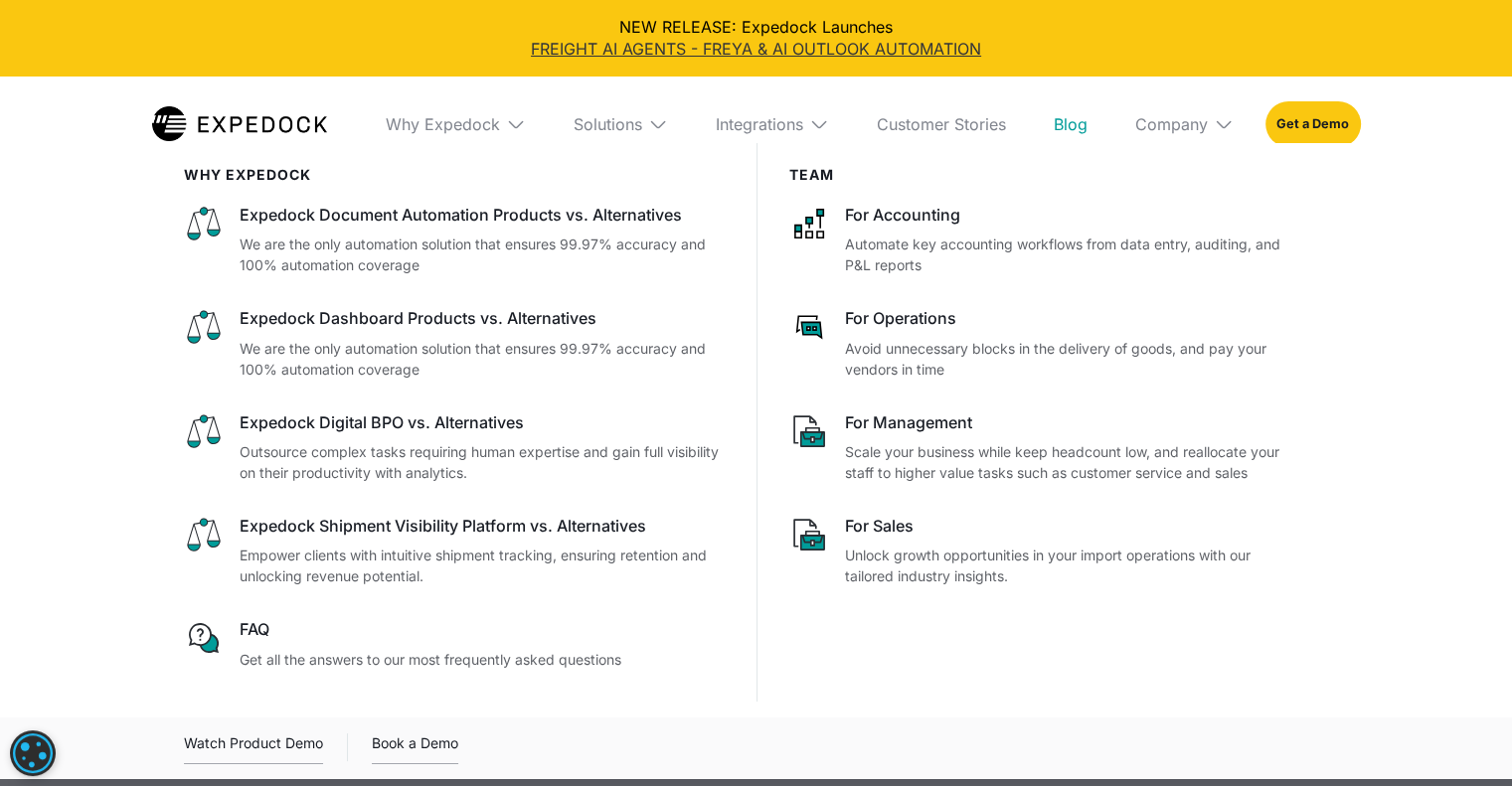 click on "FREIGHT AI AGENTS - FREYA & AI OUTLOOK AUTOMATION" at bounding box center (756, 49) 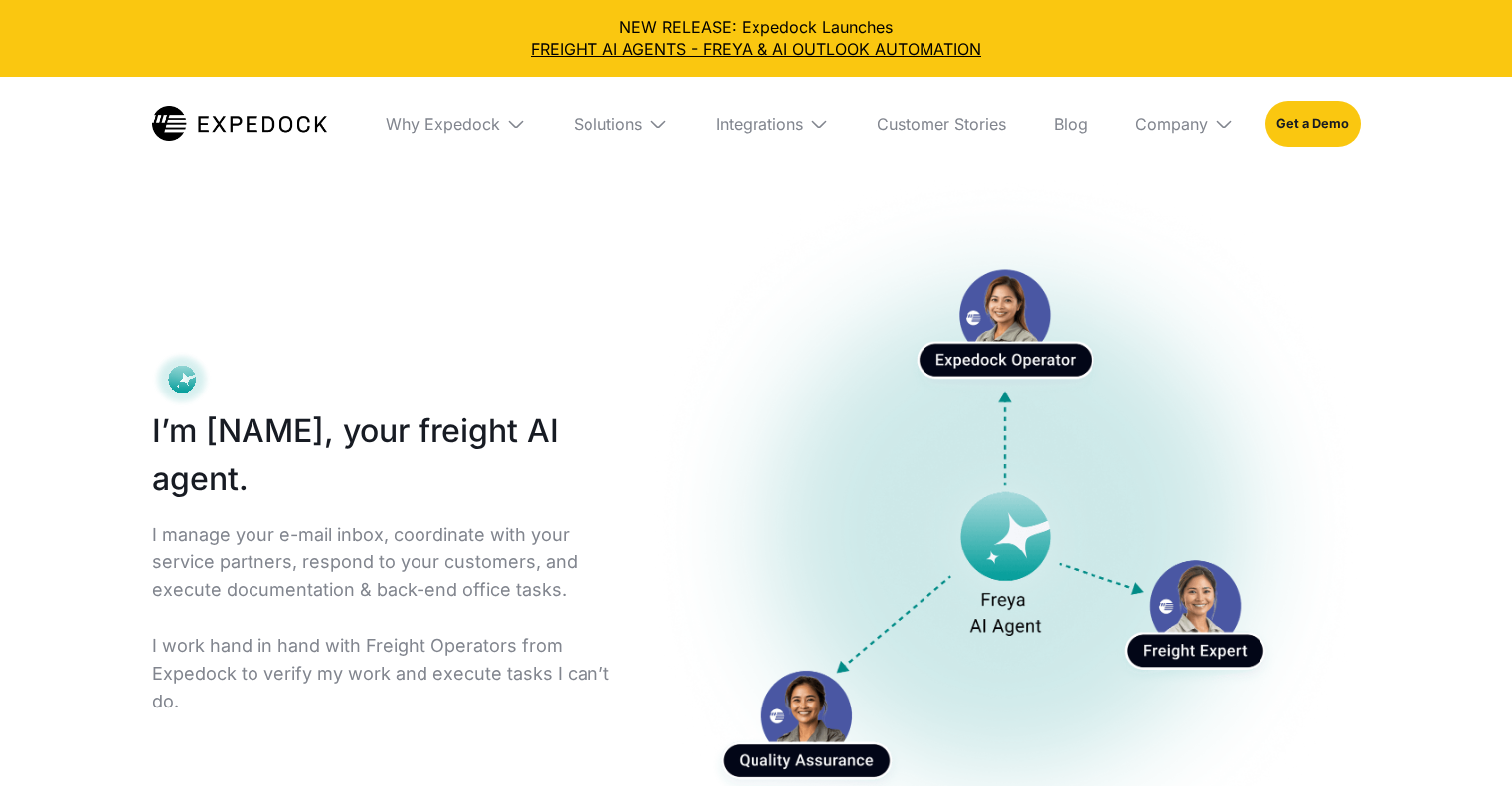 select 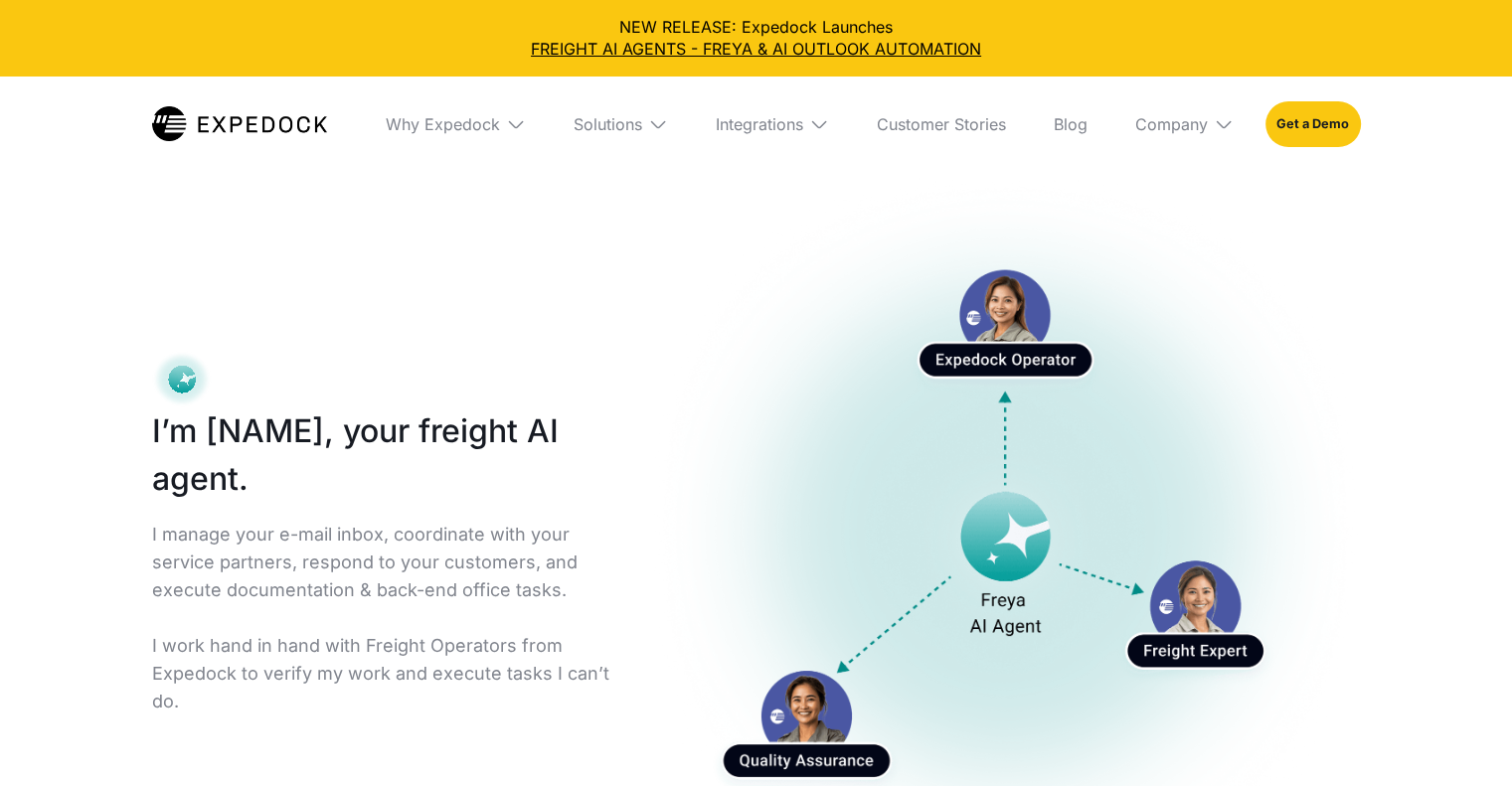scroll, scrollTop: 0, scrollLeft: 0, axis: both 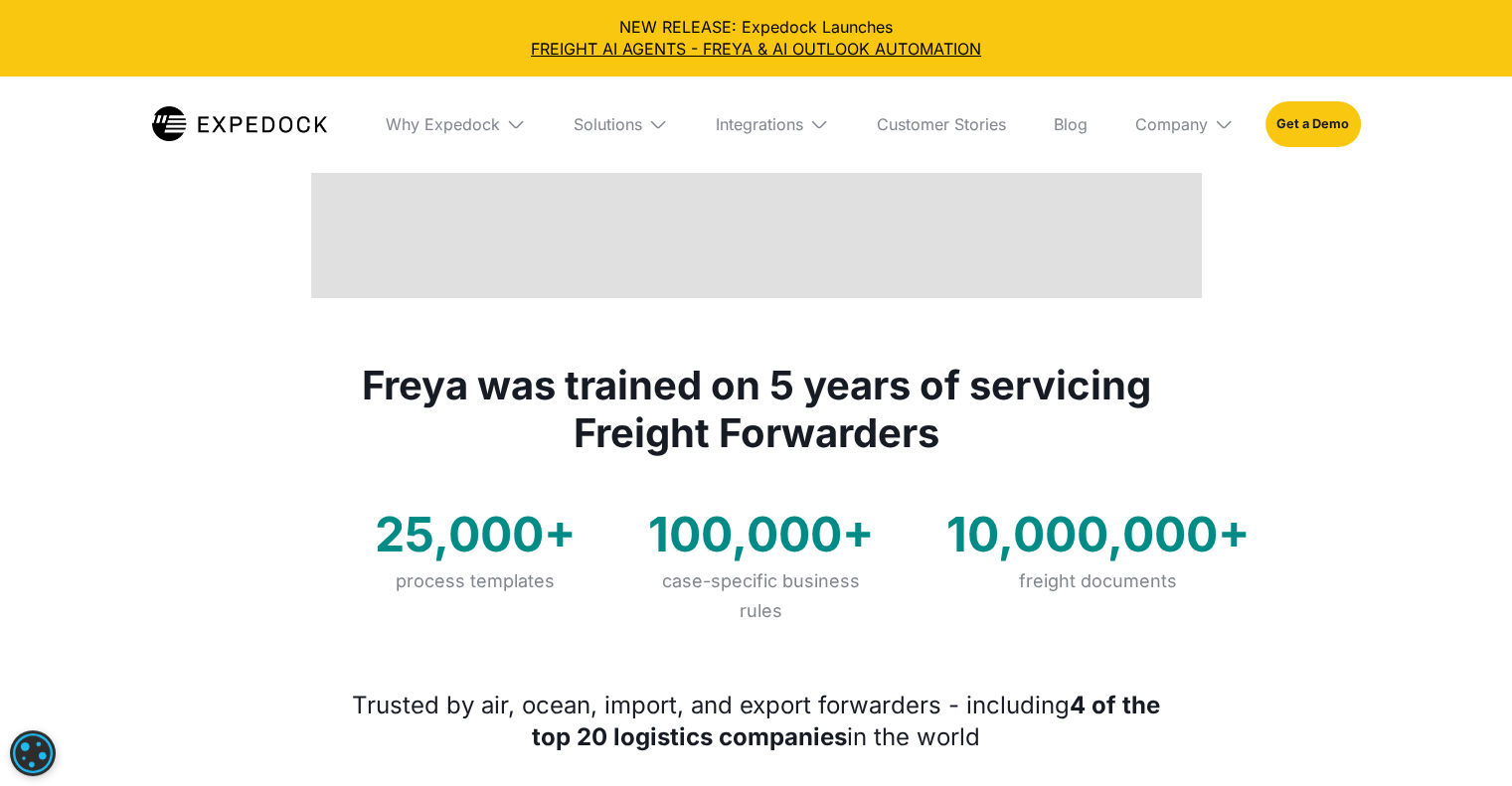 click on "Freya was trained on 5 years of servicing Freight Forwarders" at bounding box center (756, 409) 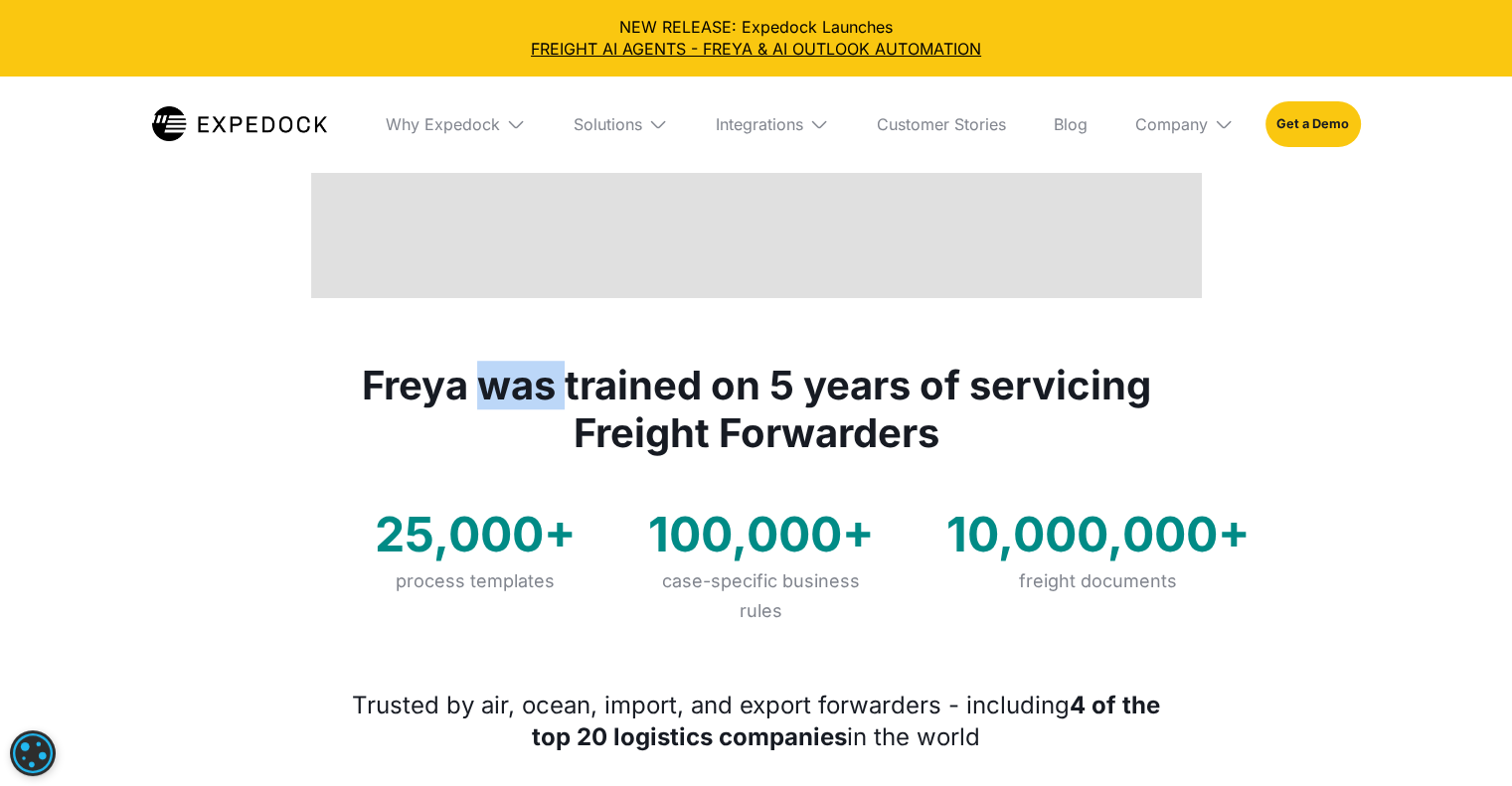 click on "Freya was trained on 5 years of servicing Freight Forwarders" at bounding box center (756, 409) 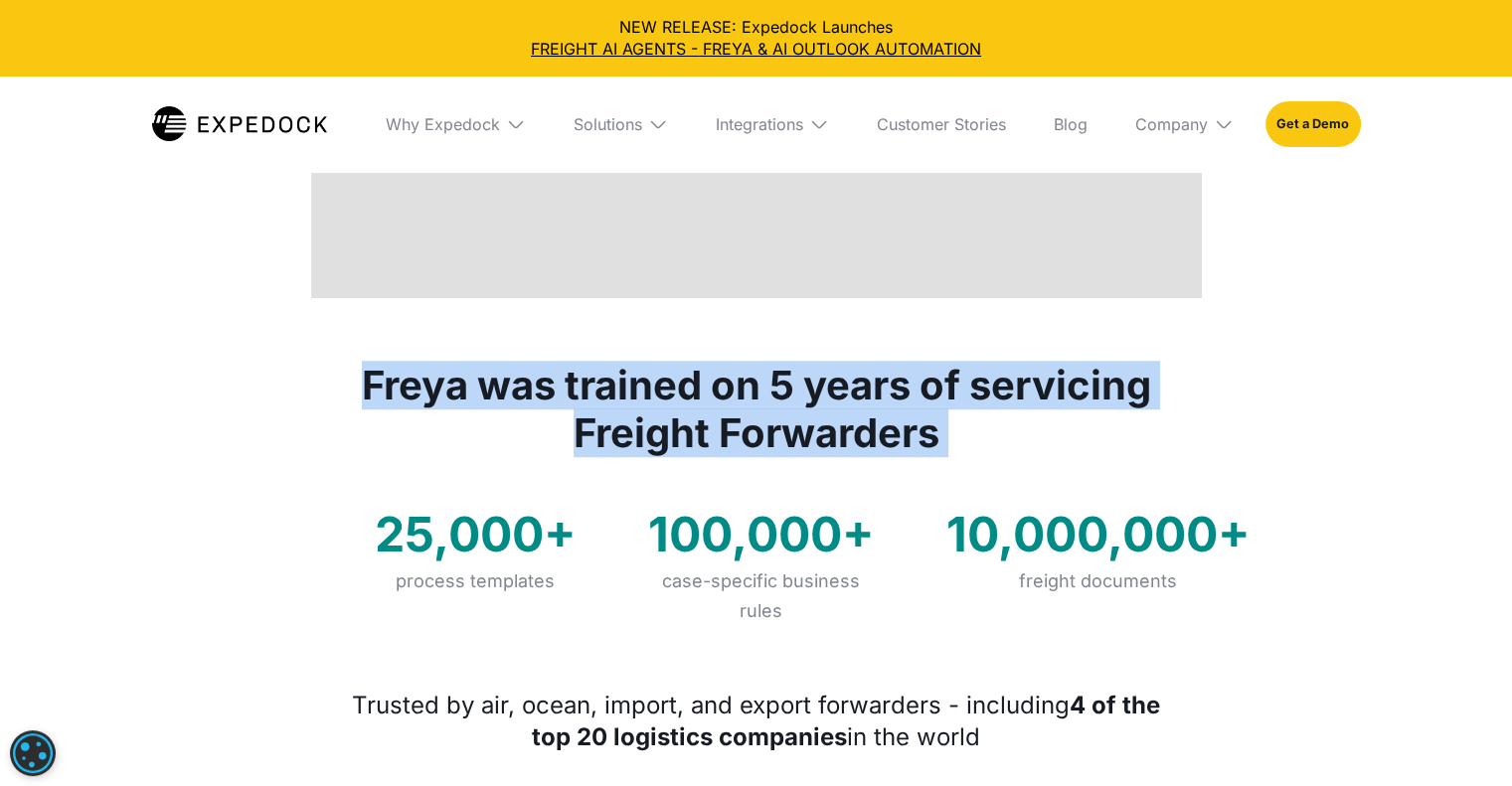 click on "Freya was trained on 5 years of servicing Freight Forwarders" at bounding box center [756, 409] 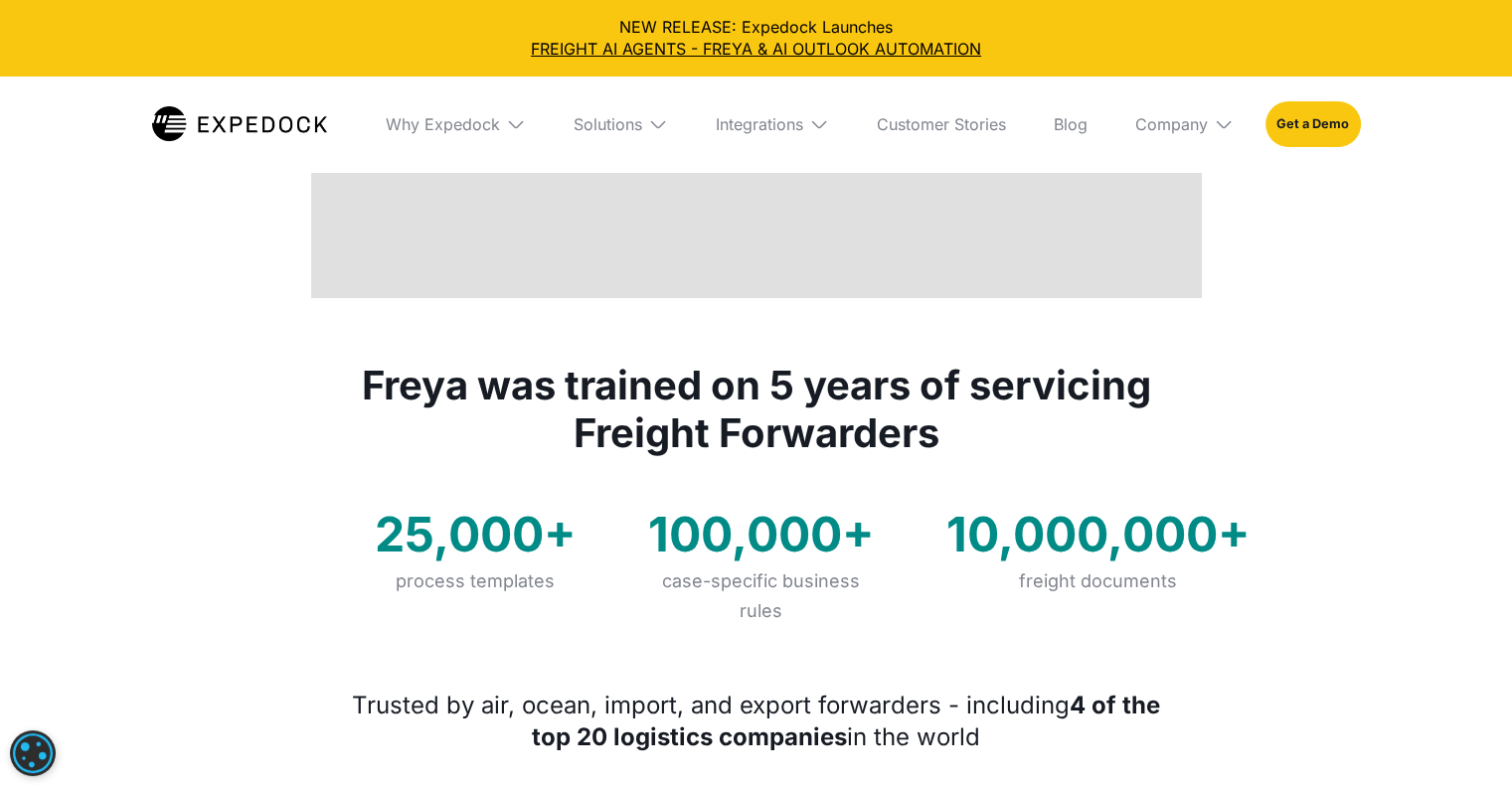 click on "Freya was trained on 5 years of servicing Freight Forwarders" at bounding box center [756, 409] 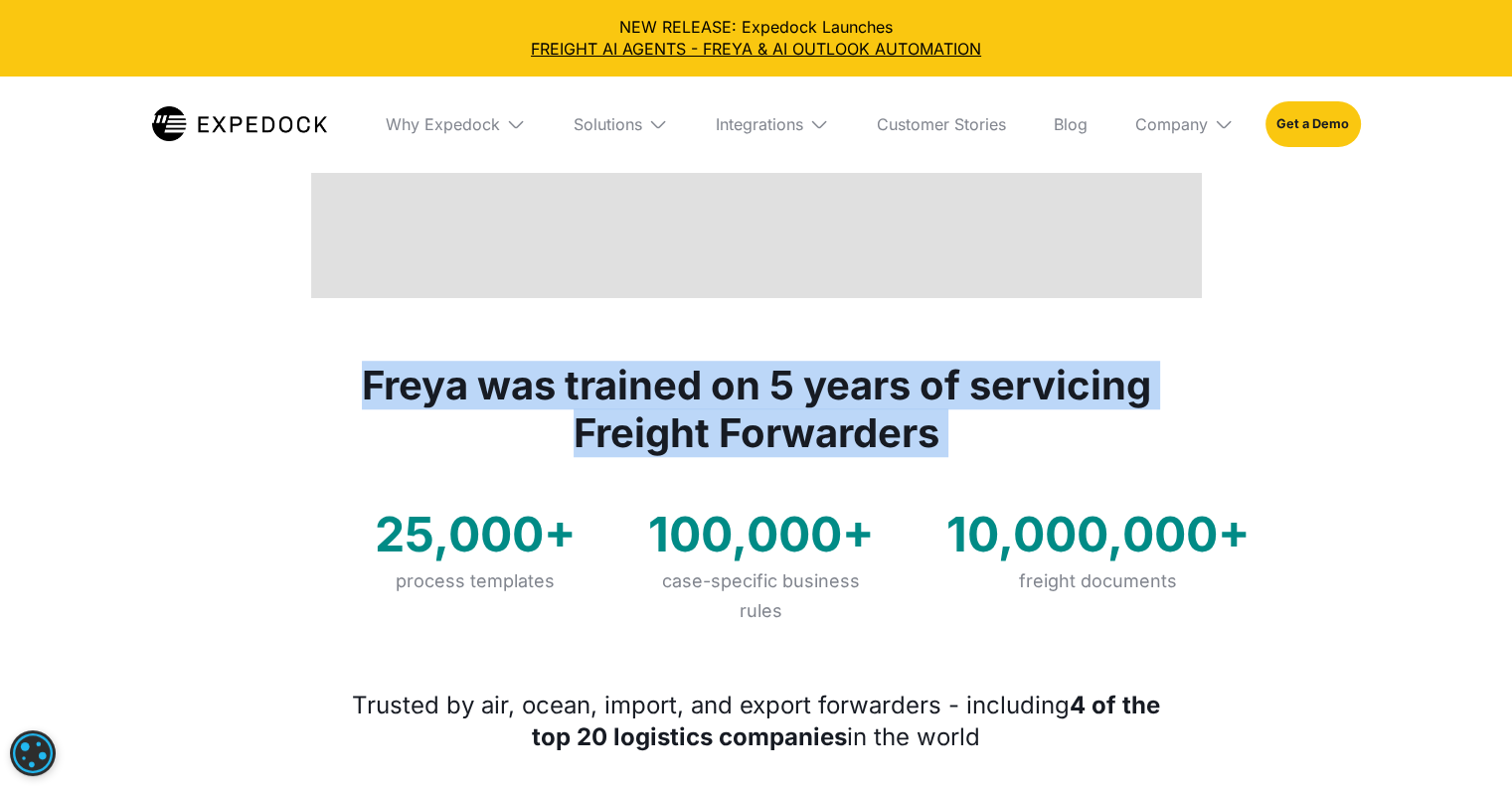 click on "Freya was trained on 5 years of servicing Freight Forwarders" at bounding box center (756, 409) 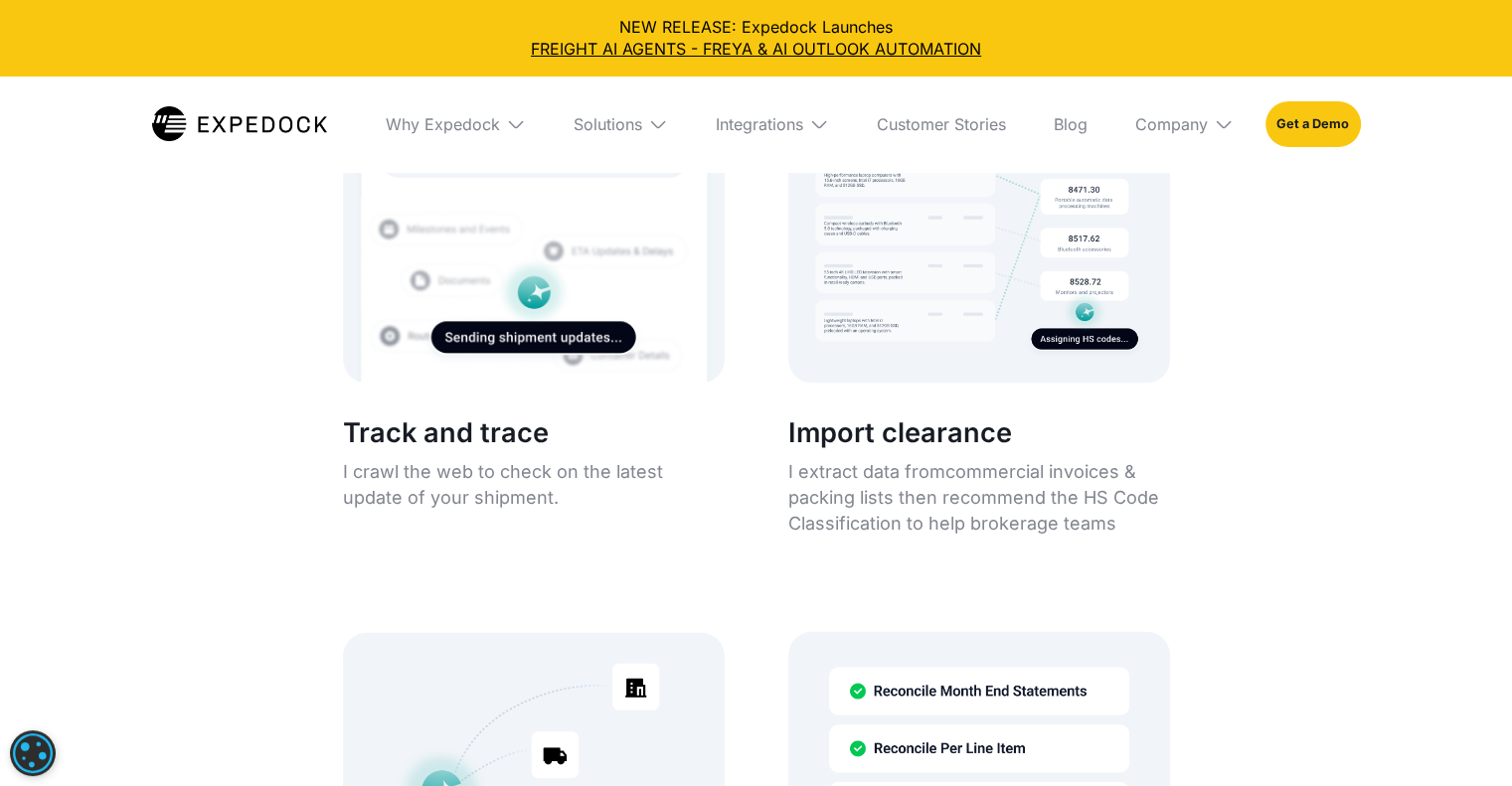 scroll, scrollTop: 3080, scrollLeft: 0, axis: vertical 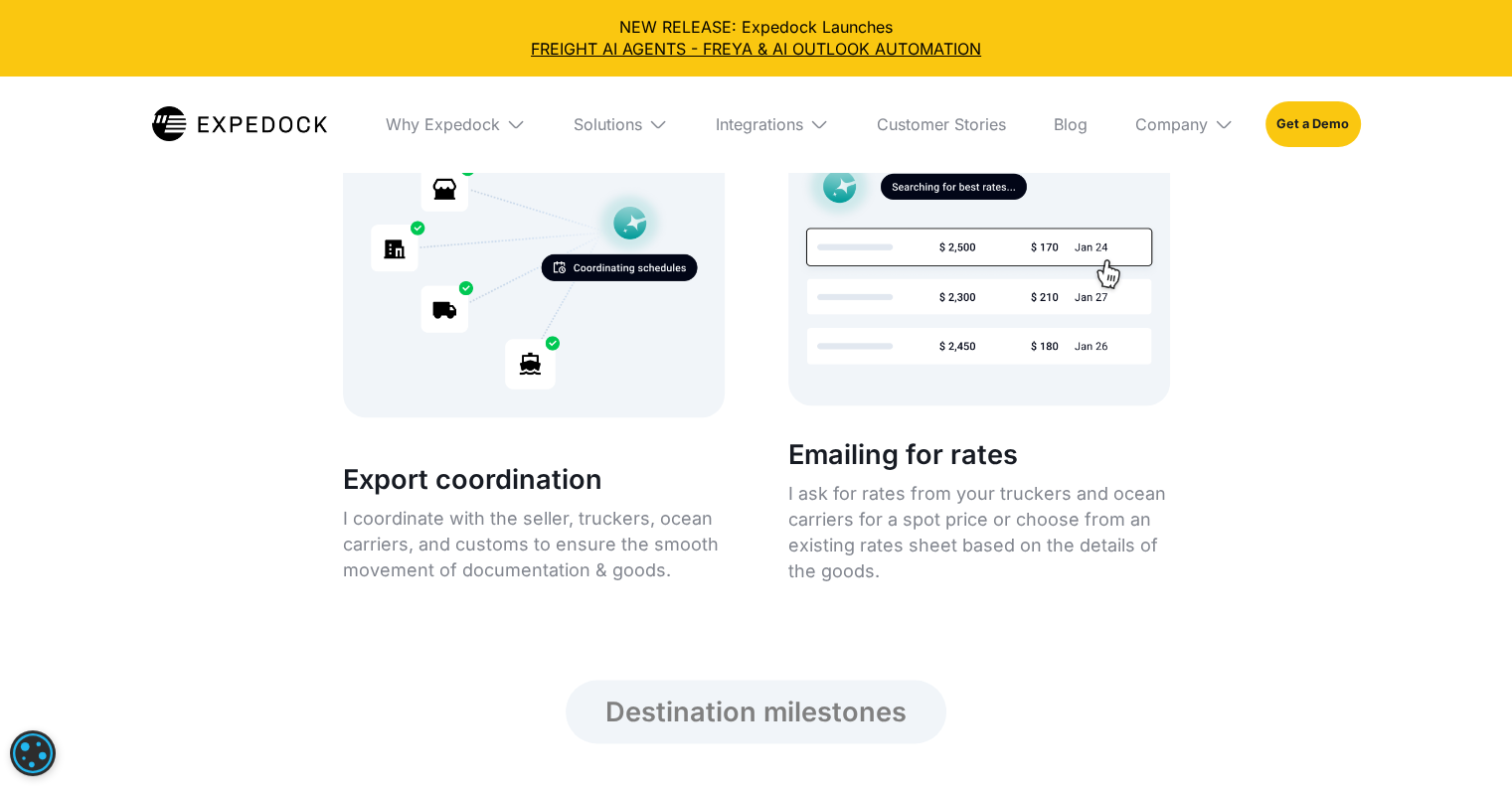 click at bounding box center (240, 123) 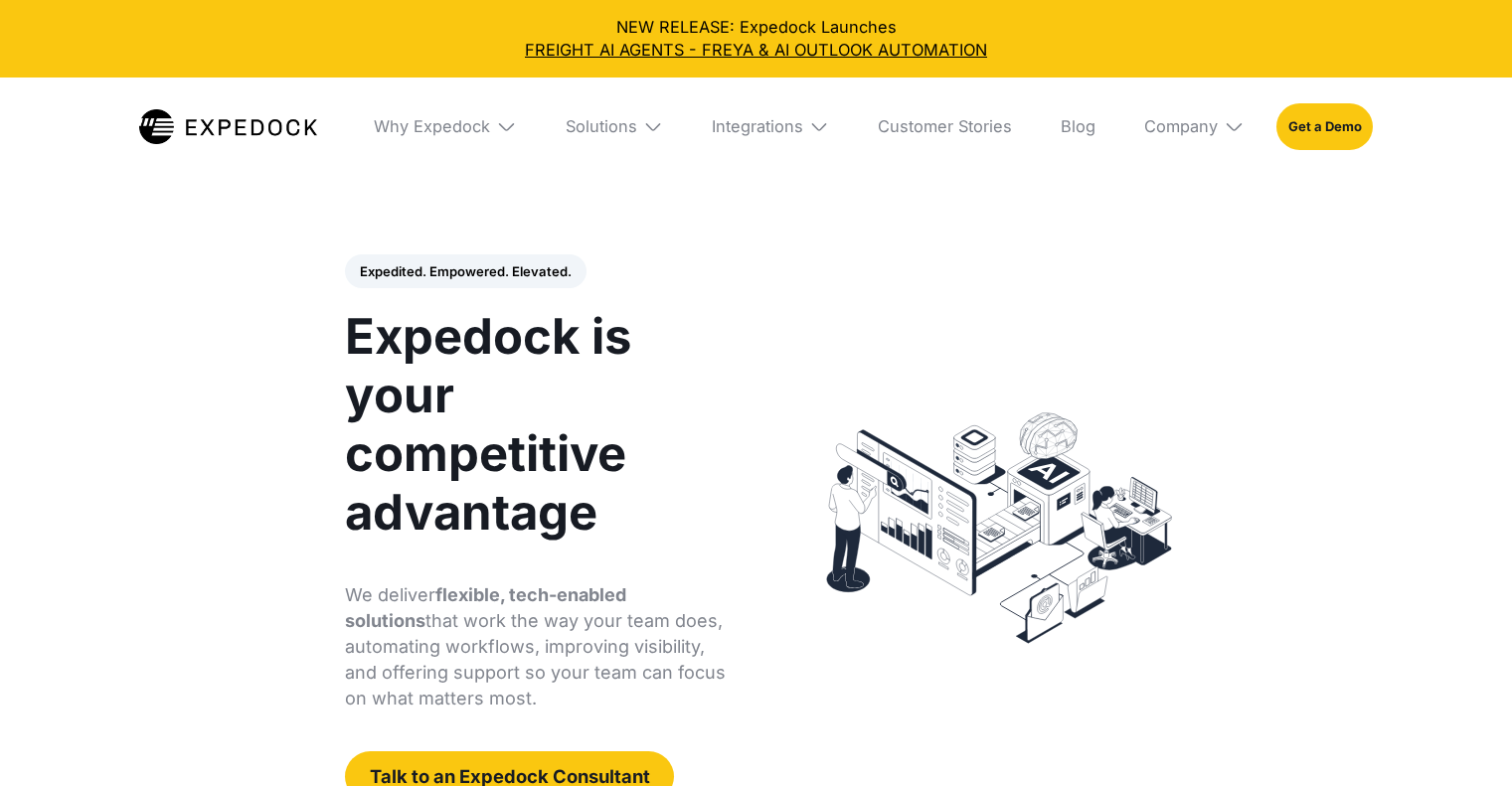 select 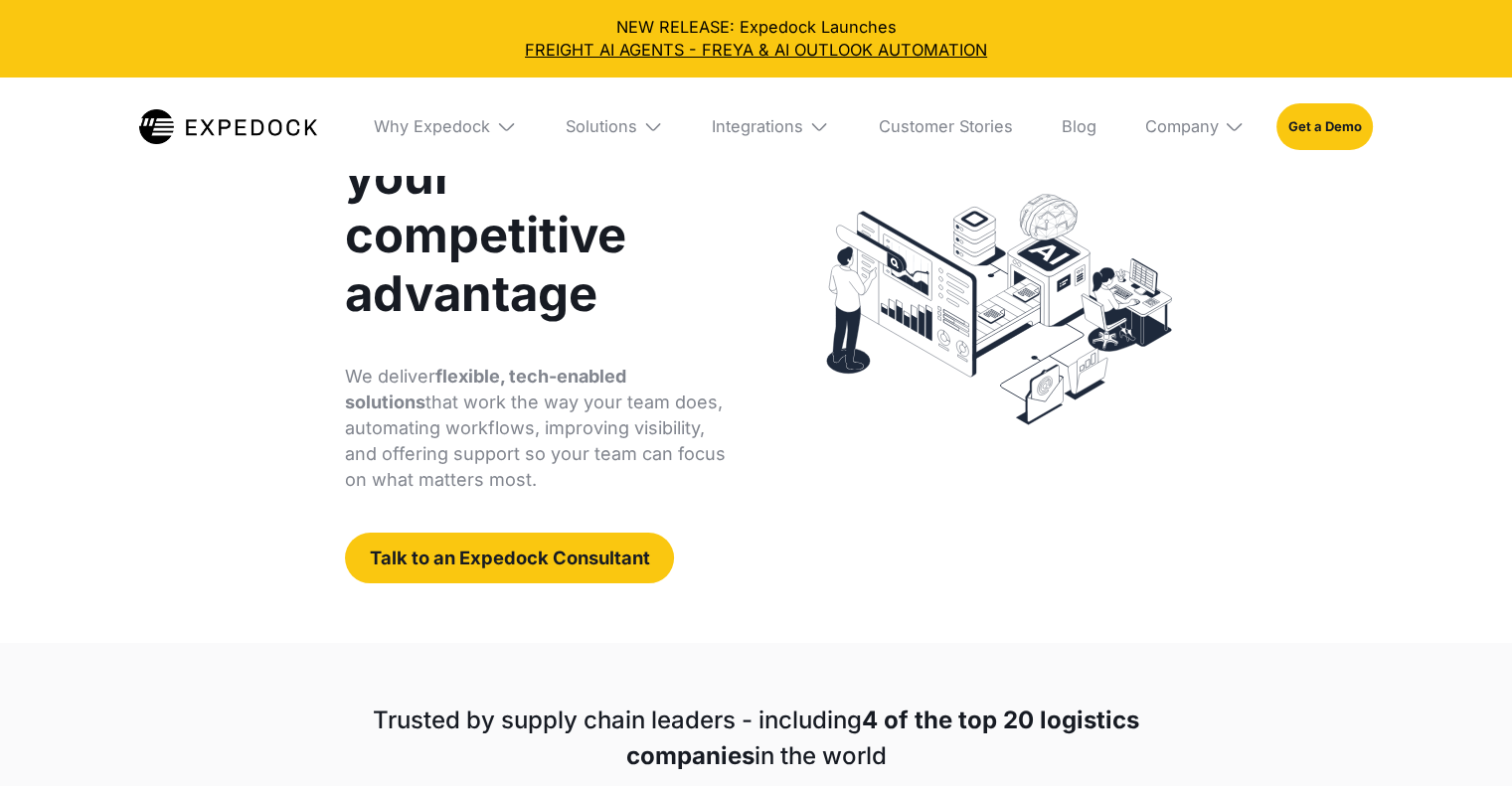 scroll, scrollTop: 0, scrollLeft: 0, axis: both 